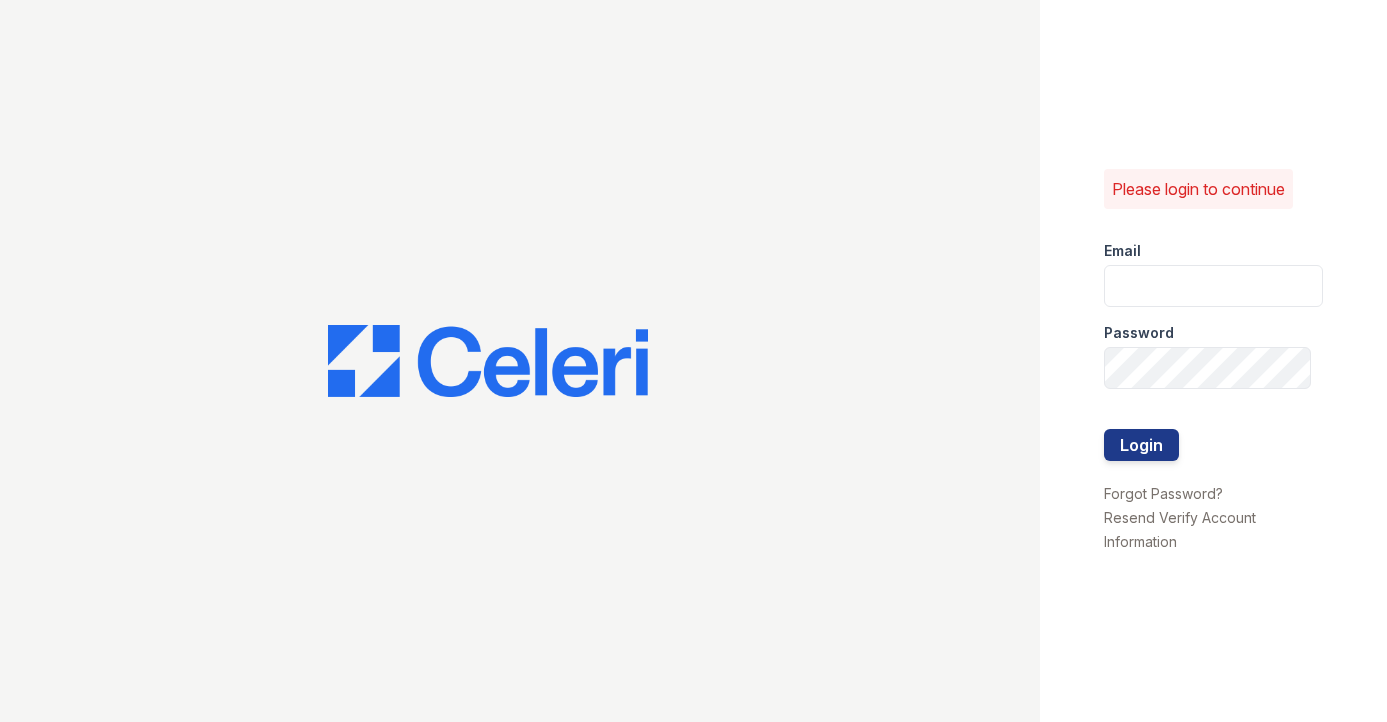 scroll, scrollTop: 0, scrollLeft: 0, axis: both 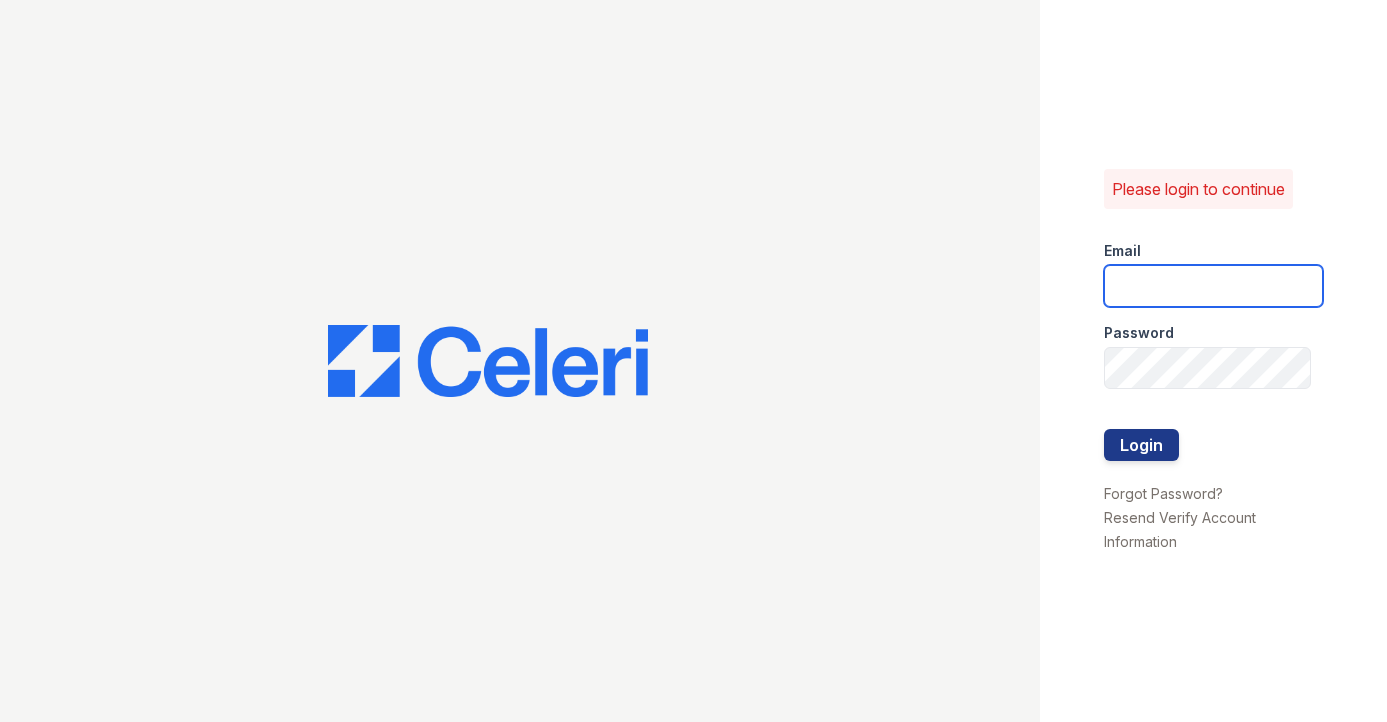 click at bounding box center [1213, 286] 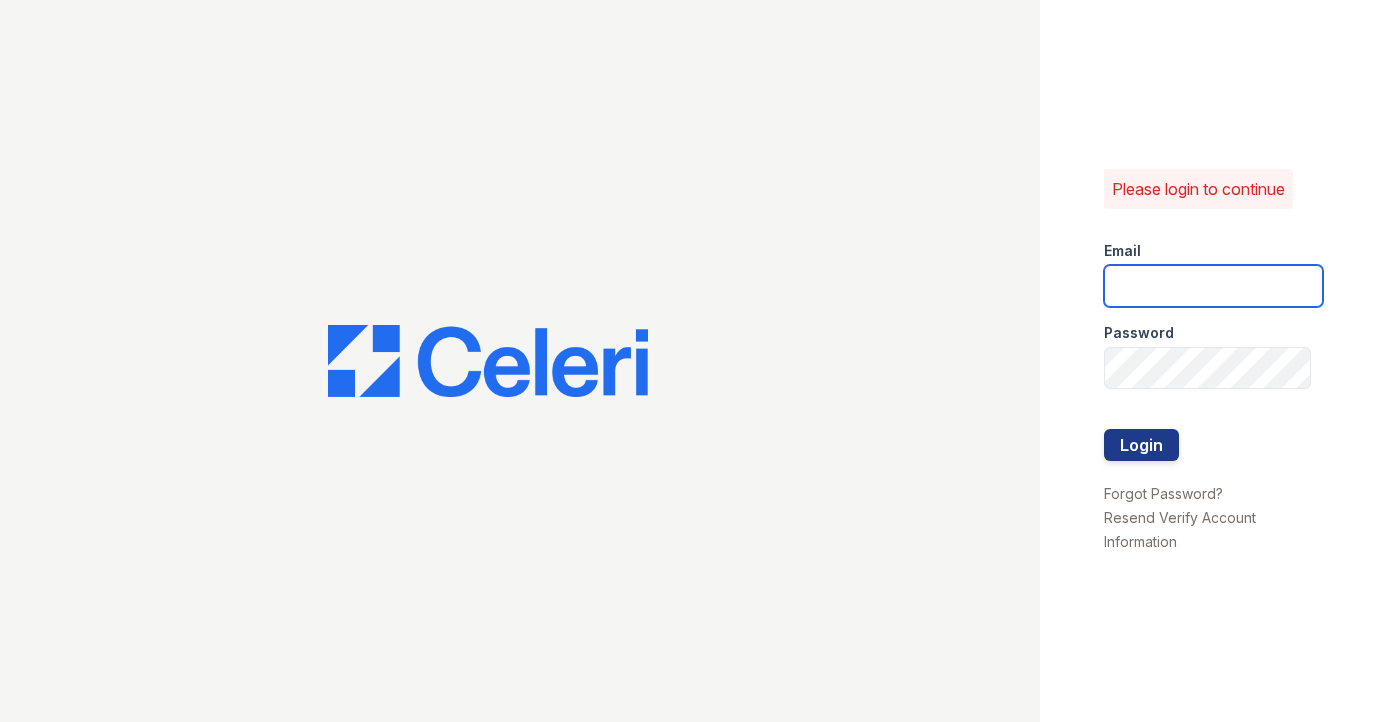 type on "[EMAIL]" 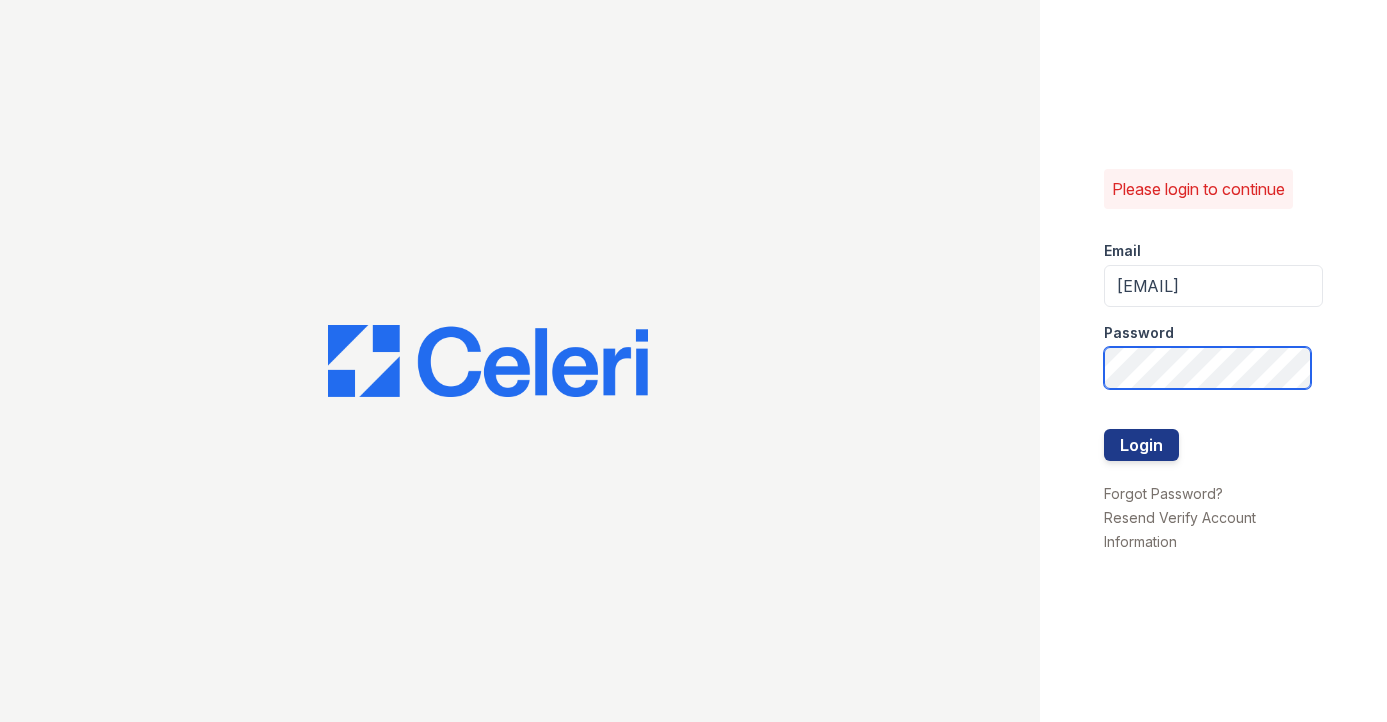 click on "Login" at bounding box center (1141, 445) 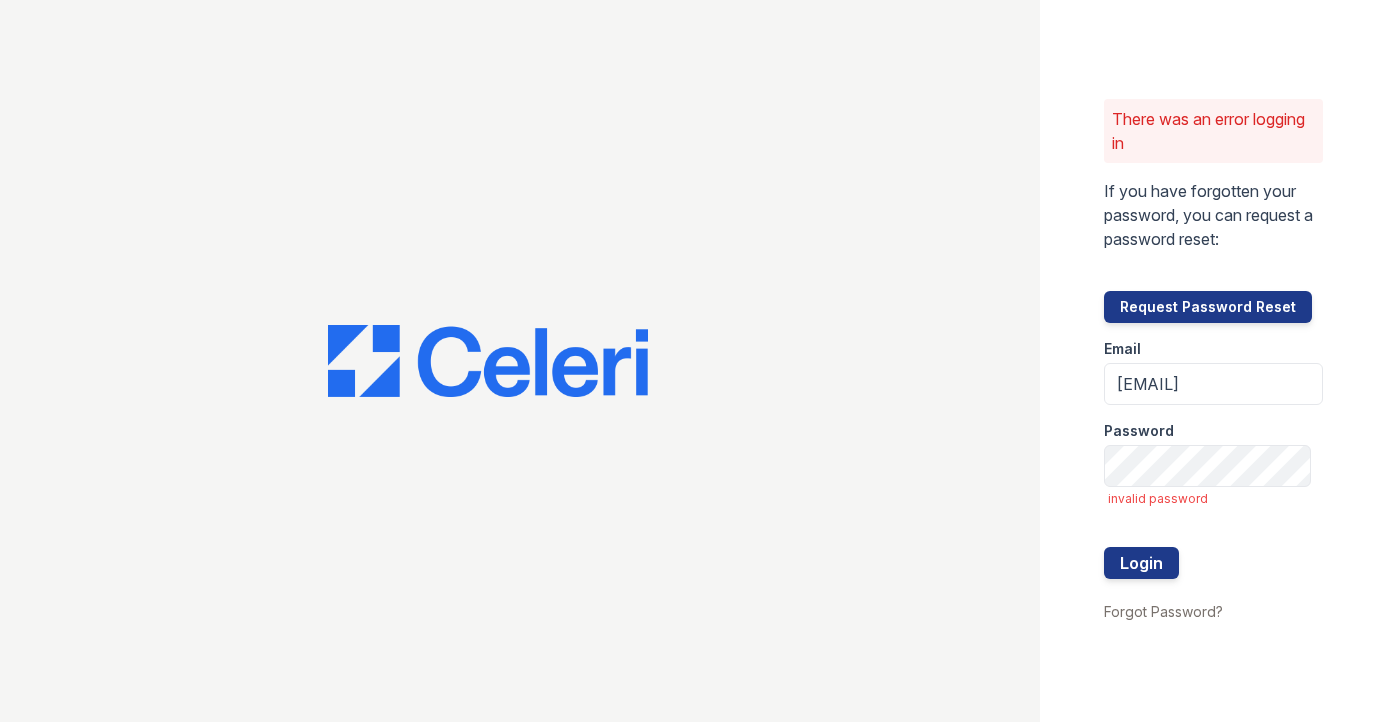 scroll, scrollTop: 0, scrollLeft: 0, axis: both 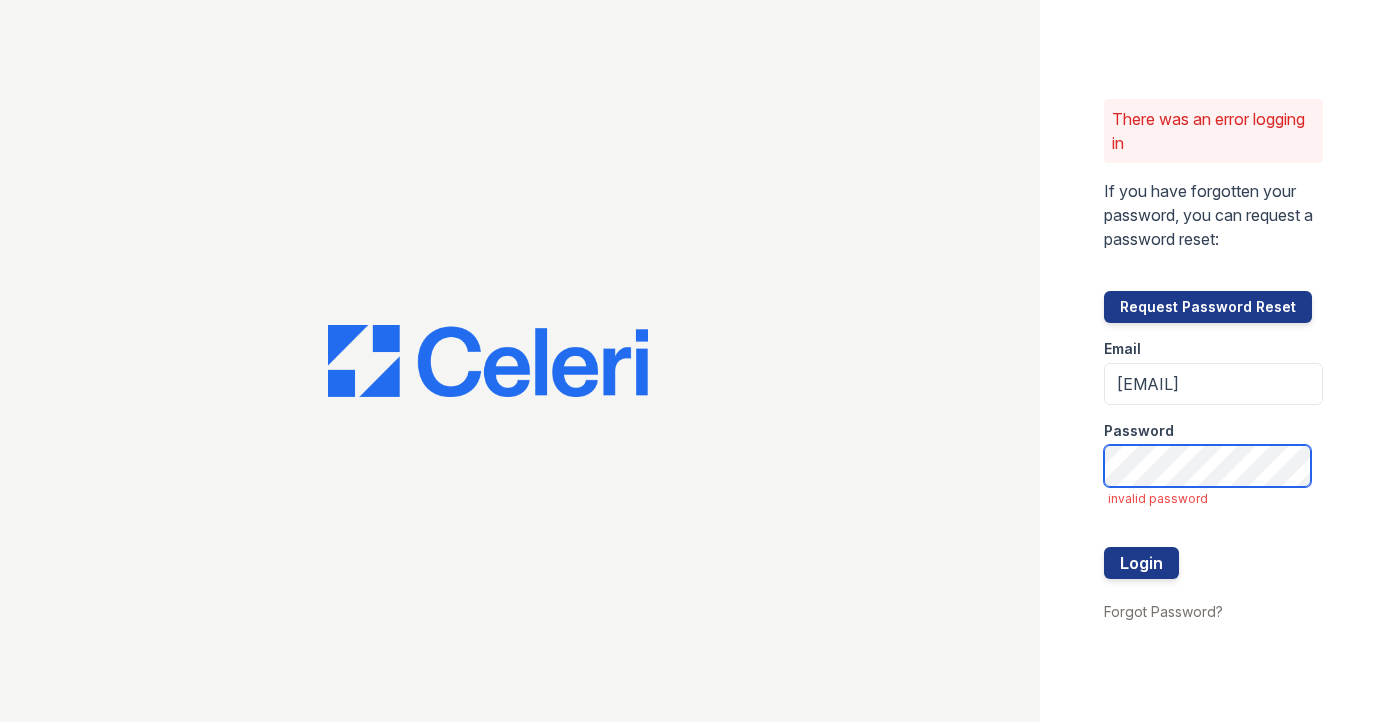 click on "Login" at bounding box center [1141, 563] 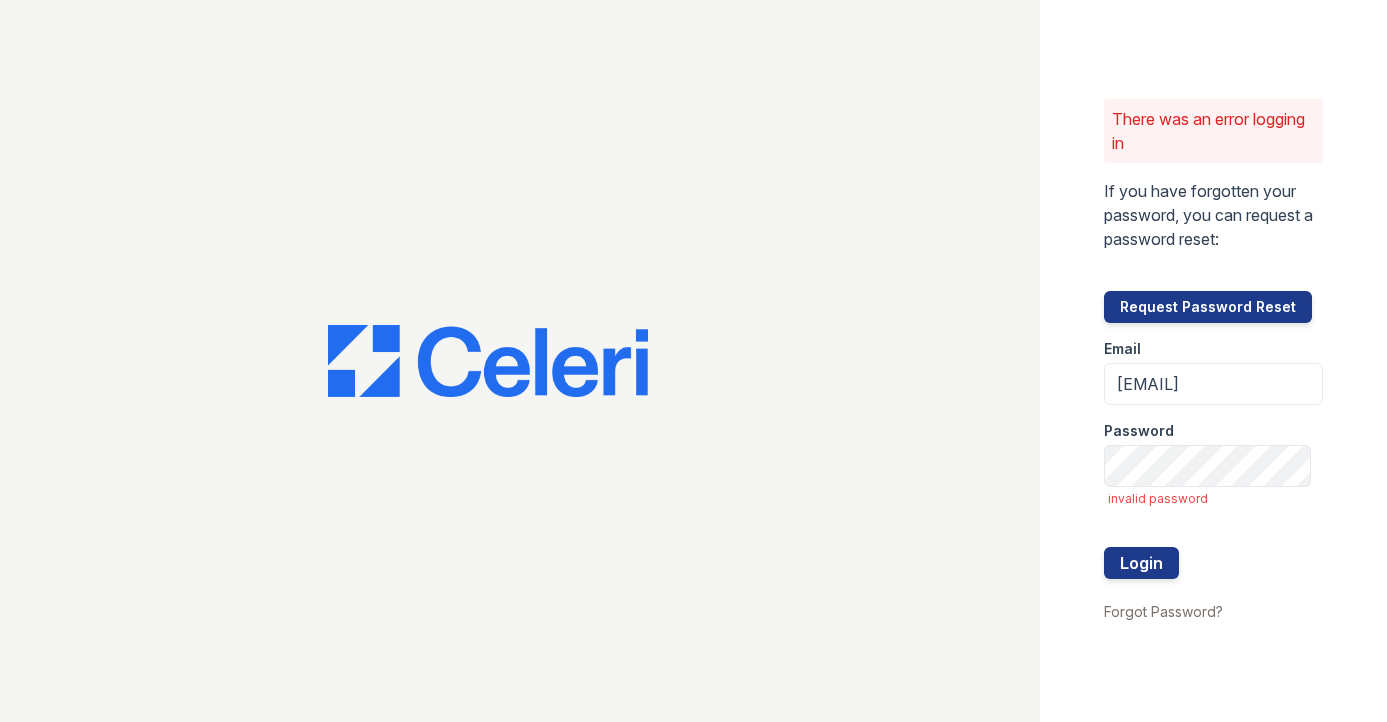 scroll, scrollTop: 0, scrollLeft: 0, axis: both 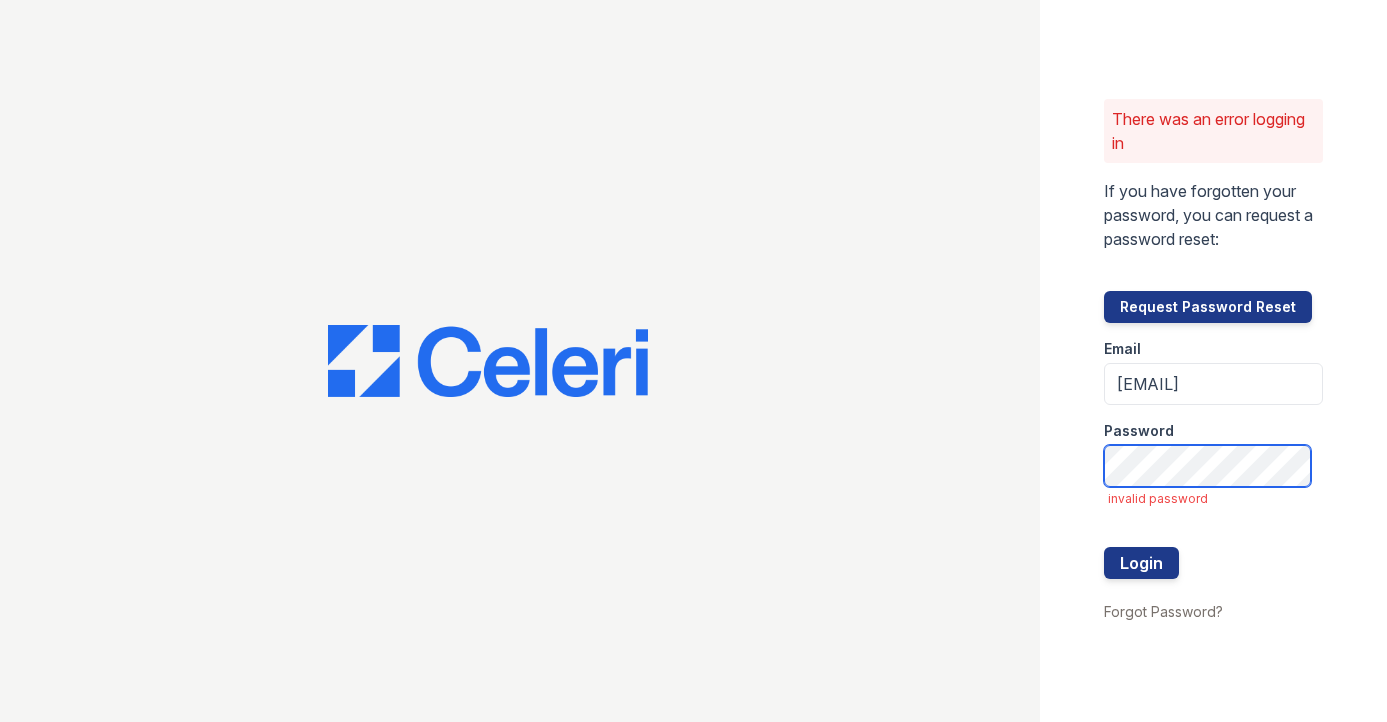 click on "Login" at bounding box center (1141, 563) 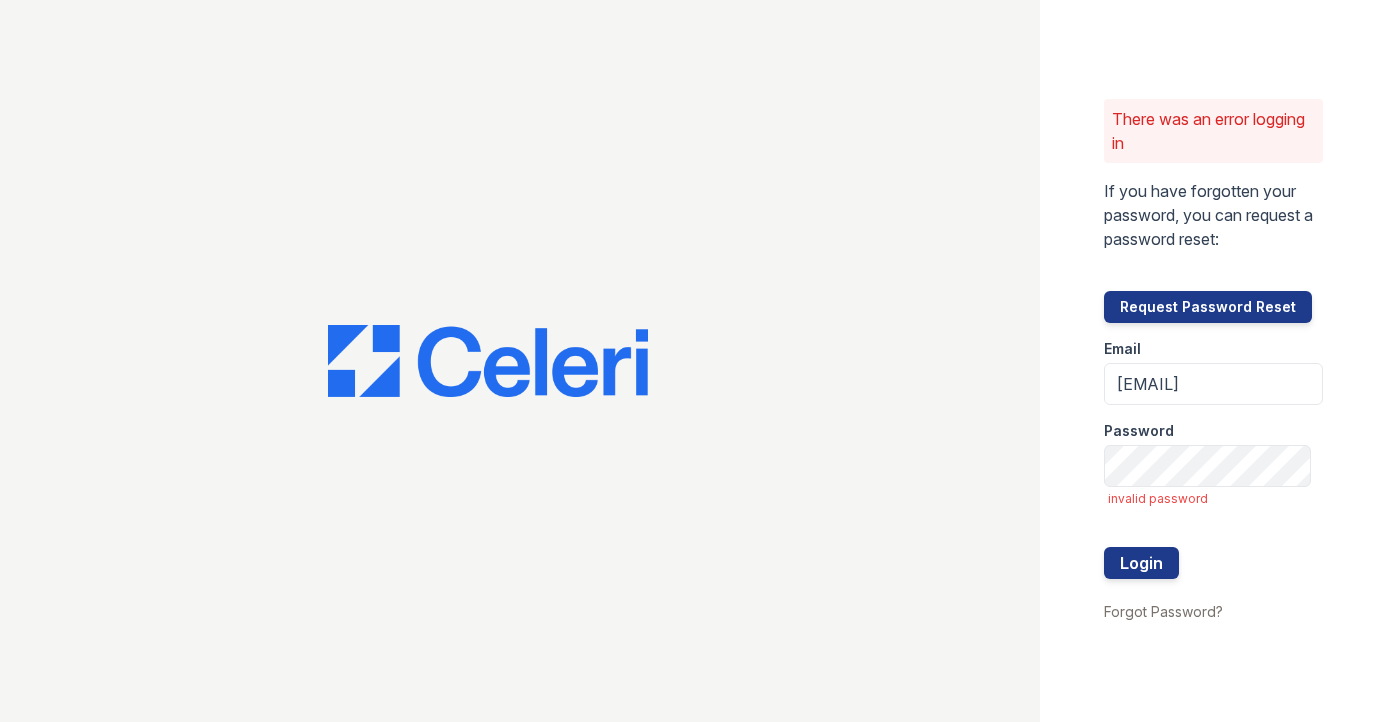 scroll, scrollTop: 0, scrollLeft: 0, axis: both 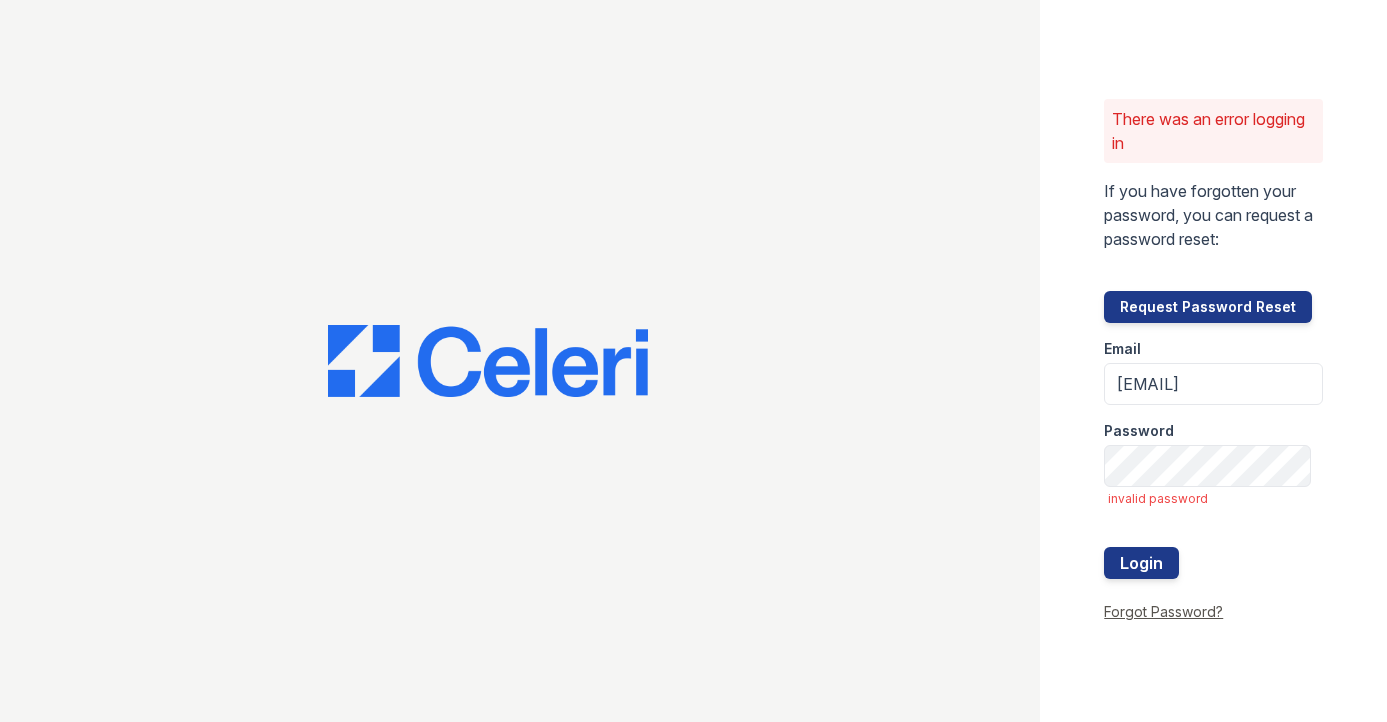 click on "Forgot Password?" at bounding box center (1163, 611) 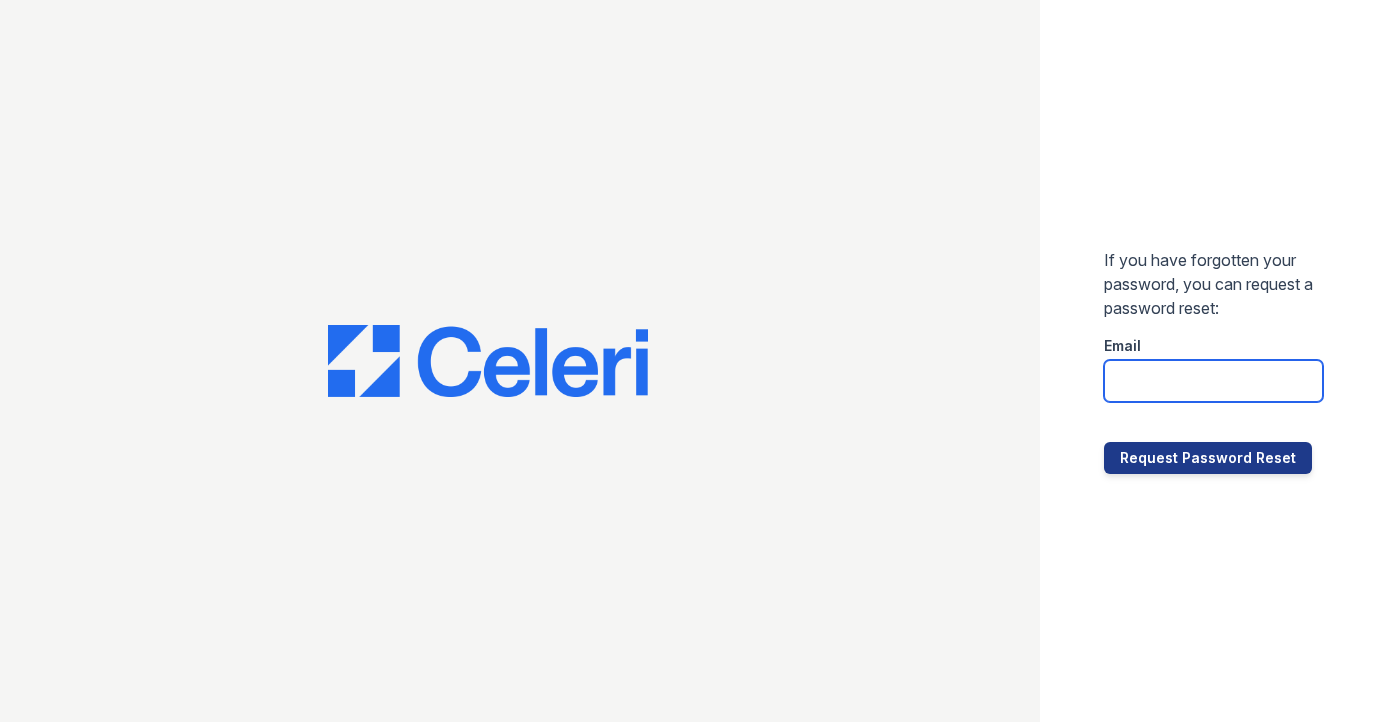 click at bounding box center (1213, 381) 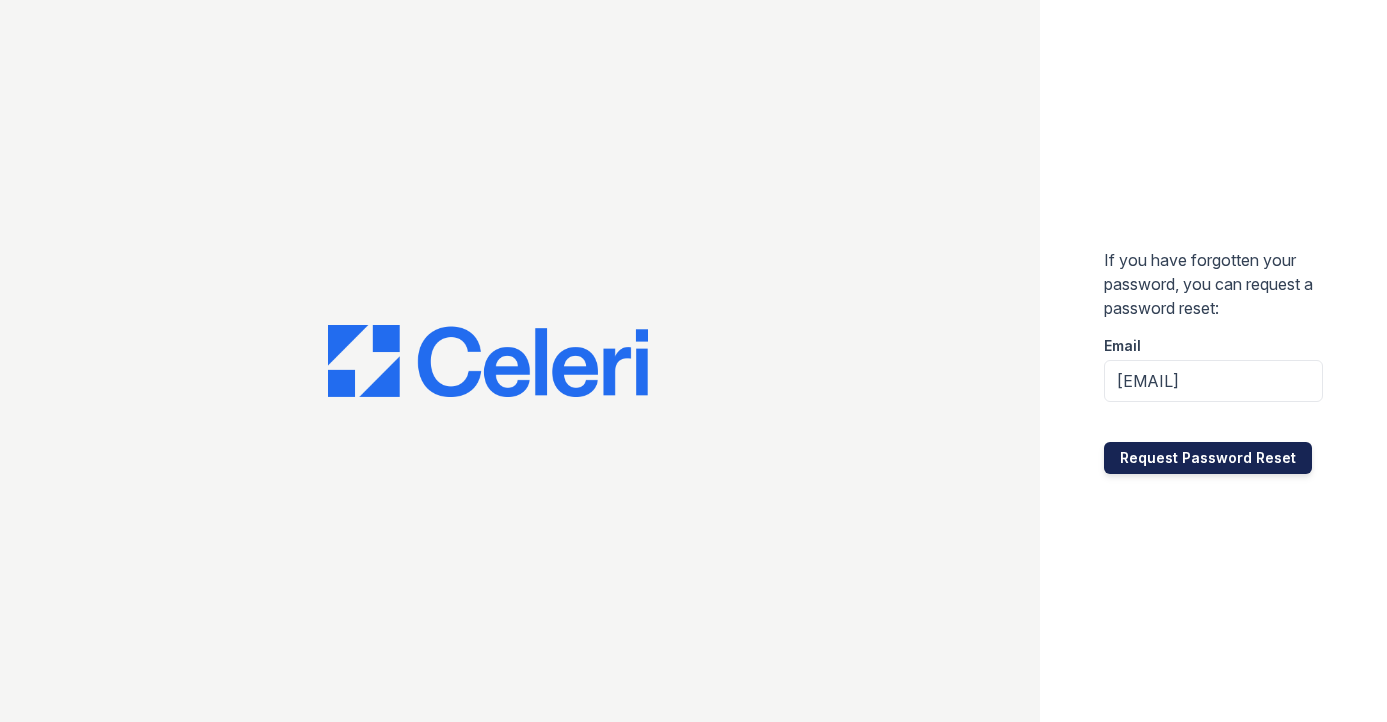 click on "Request Password Reset" at bounding box center [1208, 458] 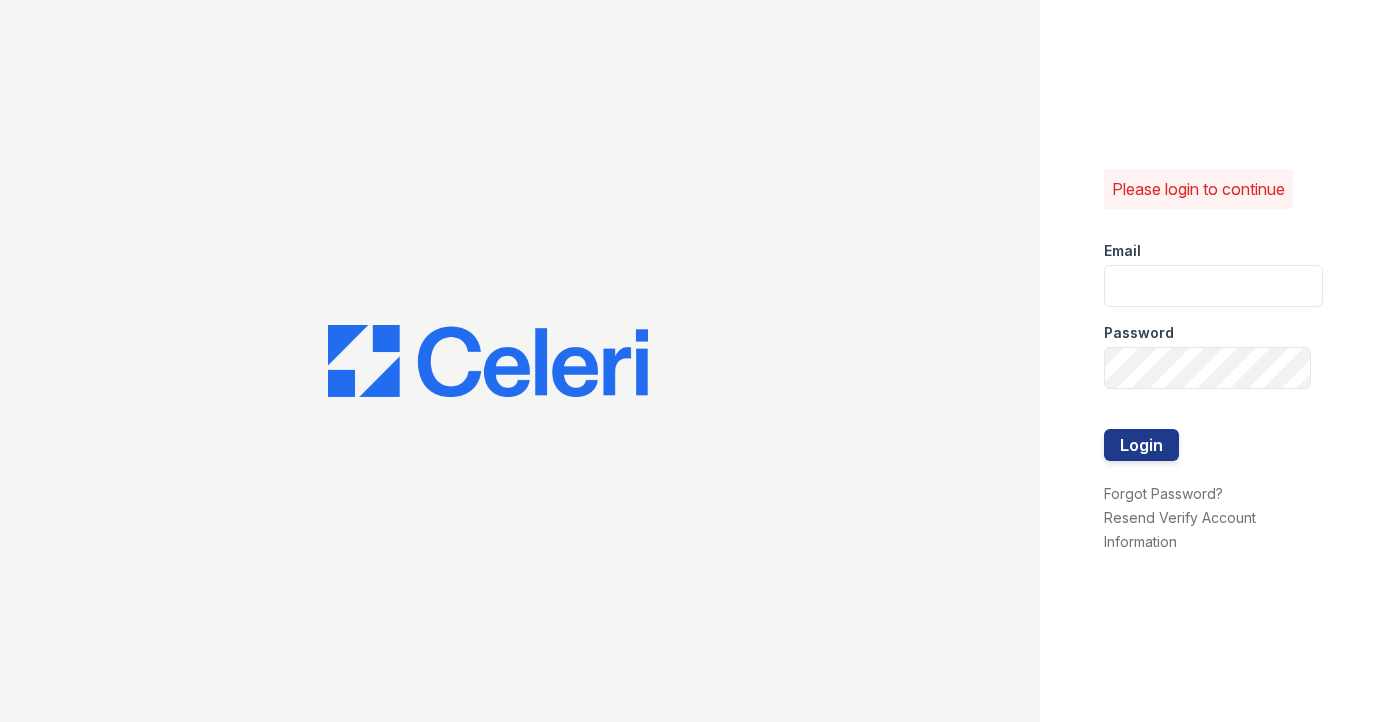 scroll, scrollTop: 0, scrollLeft: 0, axis: both 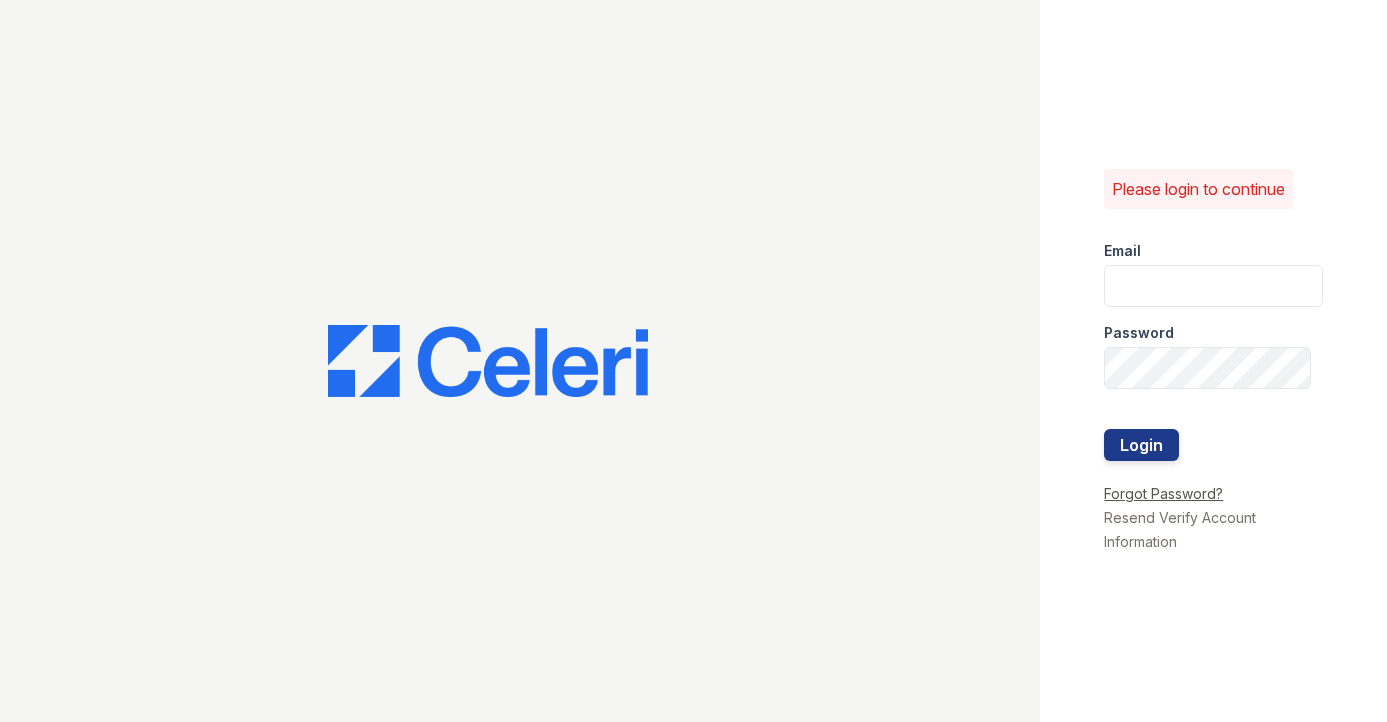 click on "Forgot Password?" at bounding box center [1163, 493] 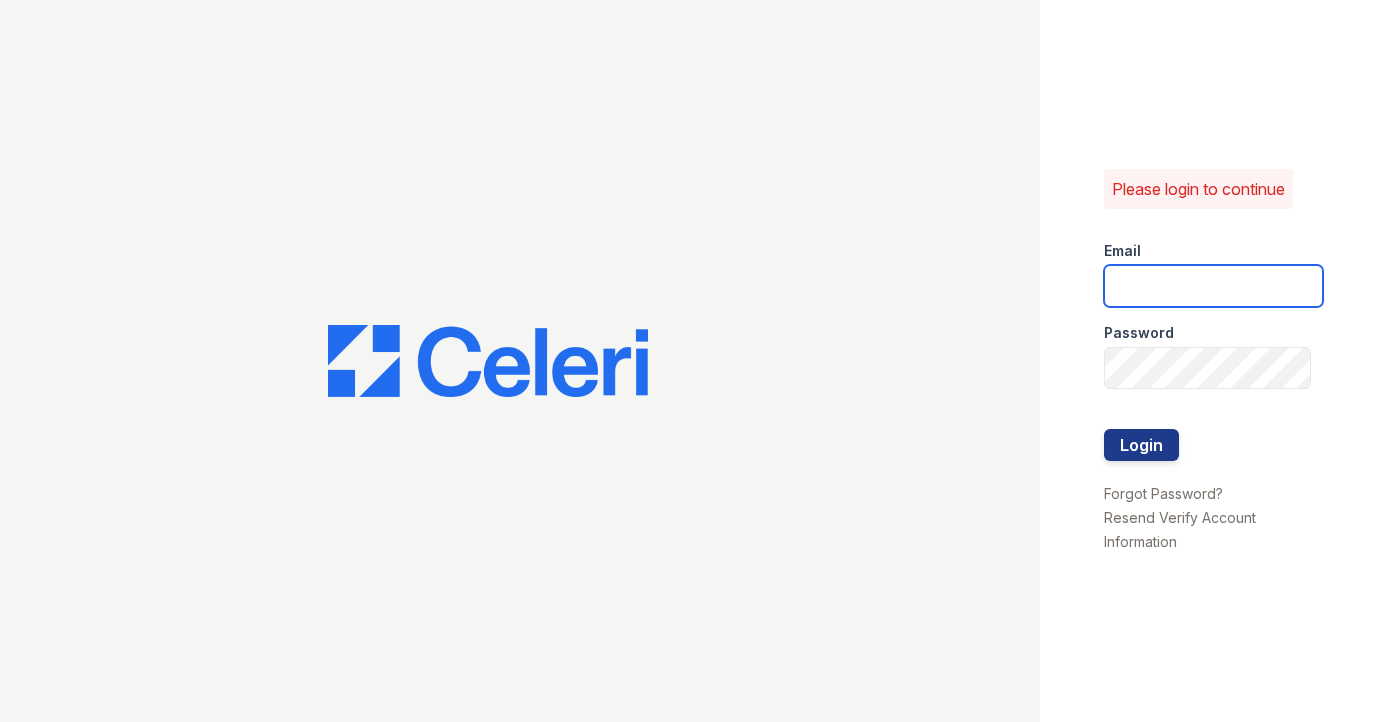 click at bounding box center (1213, 286) 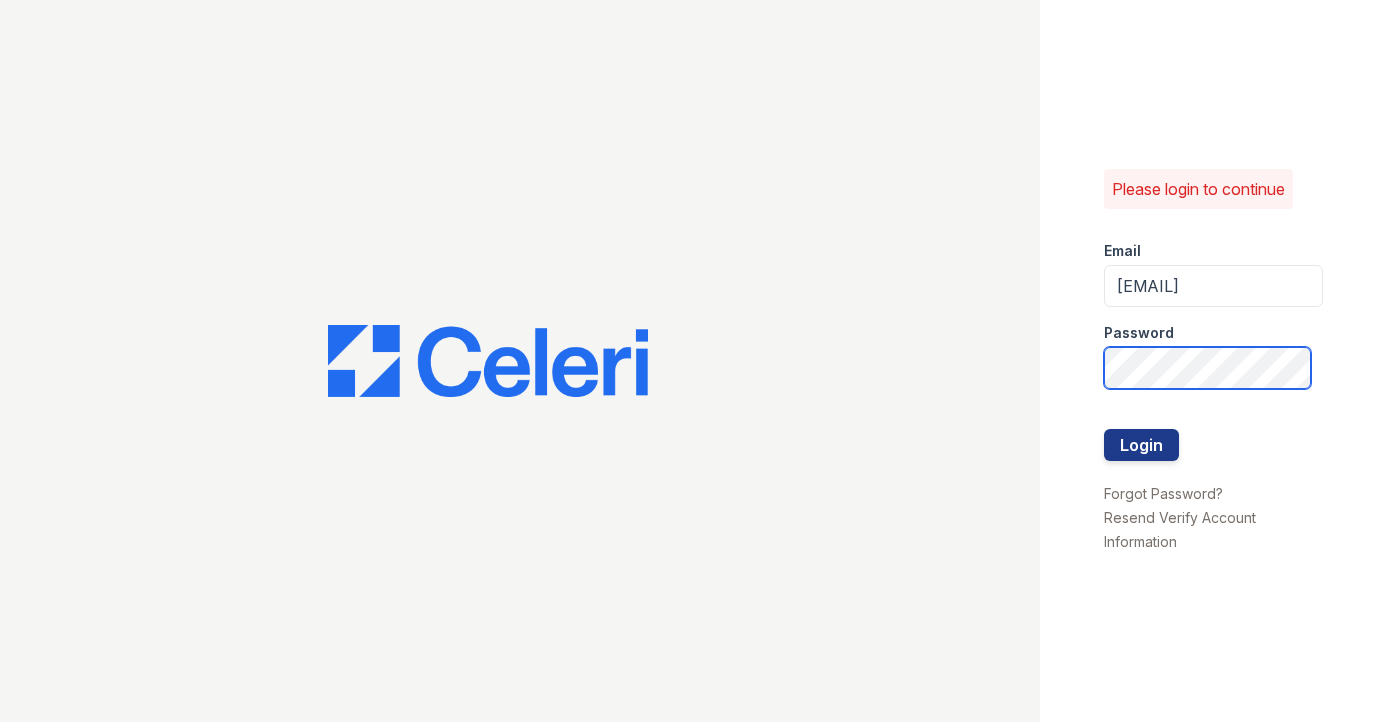 click on "Login" at bounding box center [1141, 445] 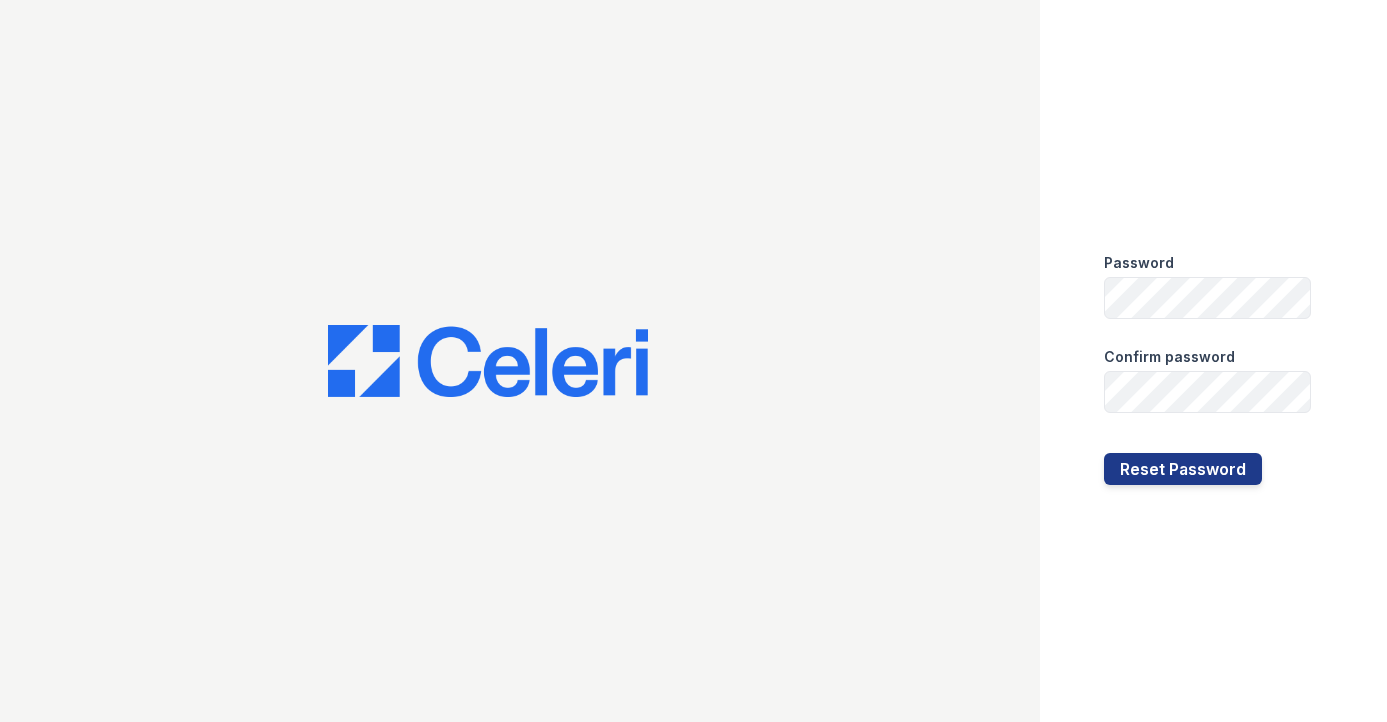 scroll, scrollTop: 0, scrollLeft: 0, axis: both 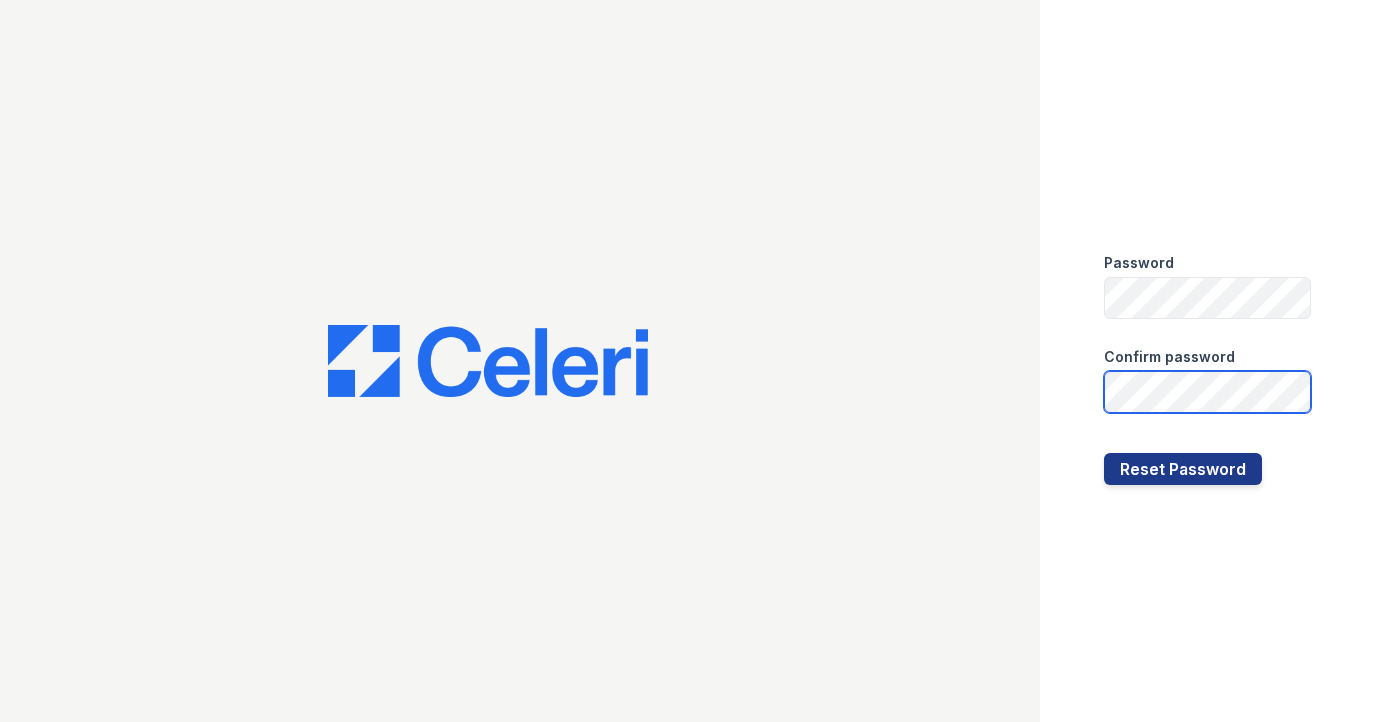 click on "Reset Password" at bounding box center (1183, 469) 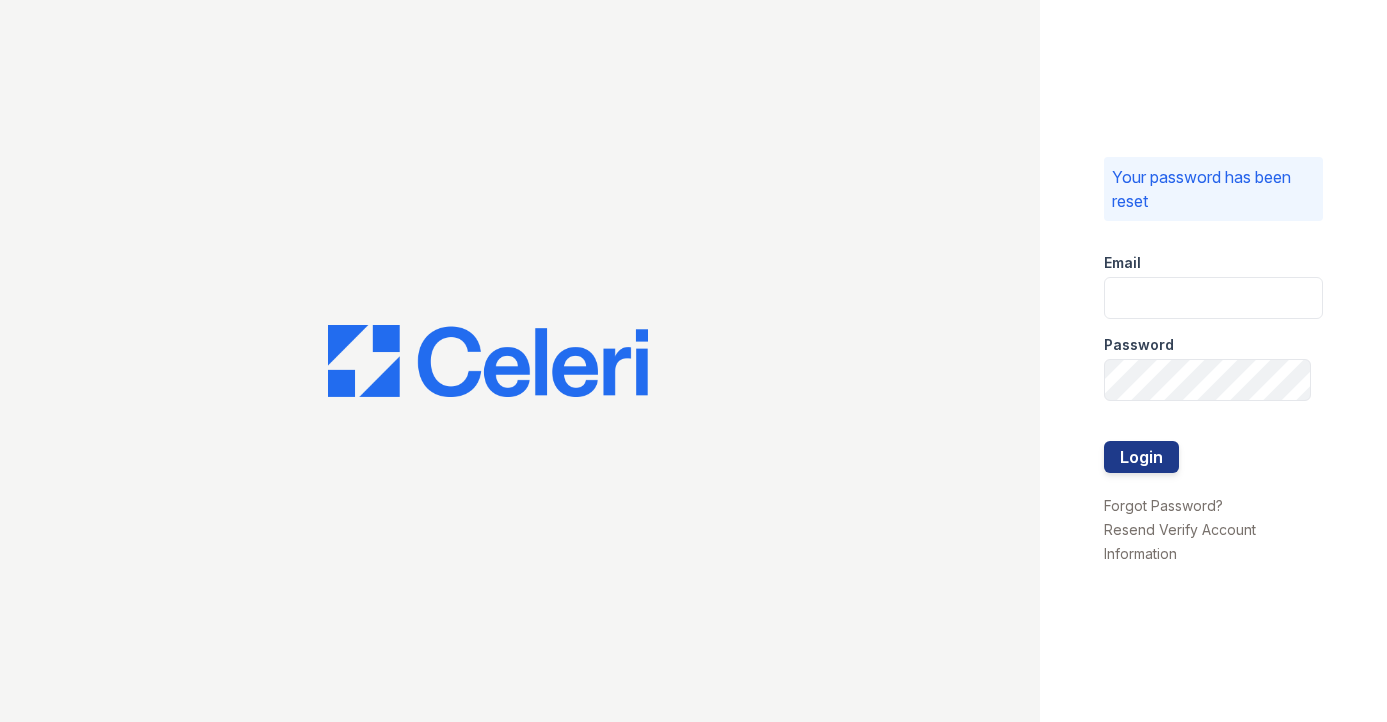 scroll, scrollTop: 0, scrollLeft: 0, axis: both 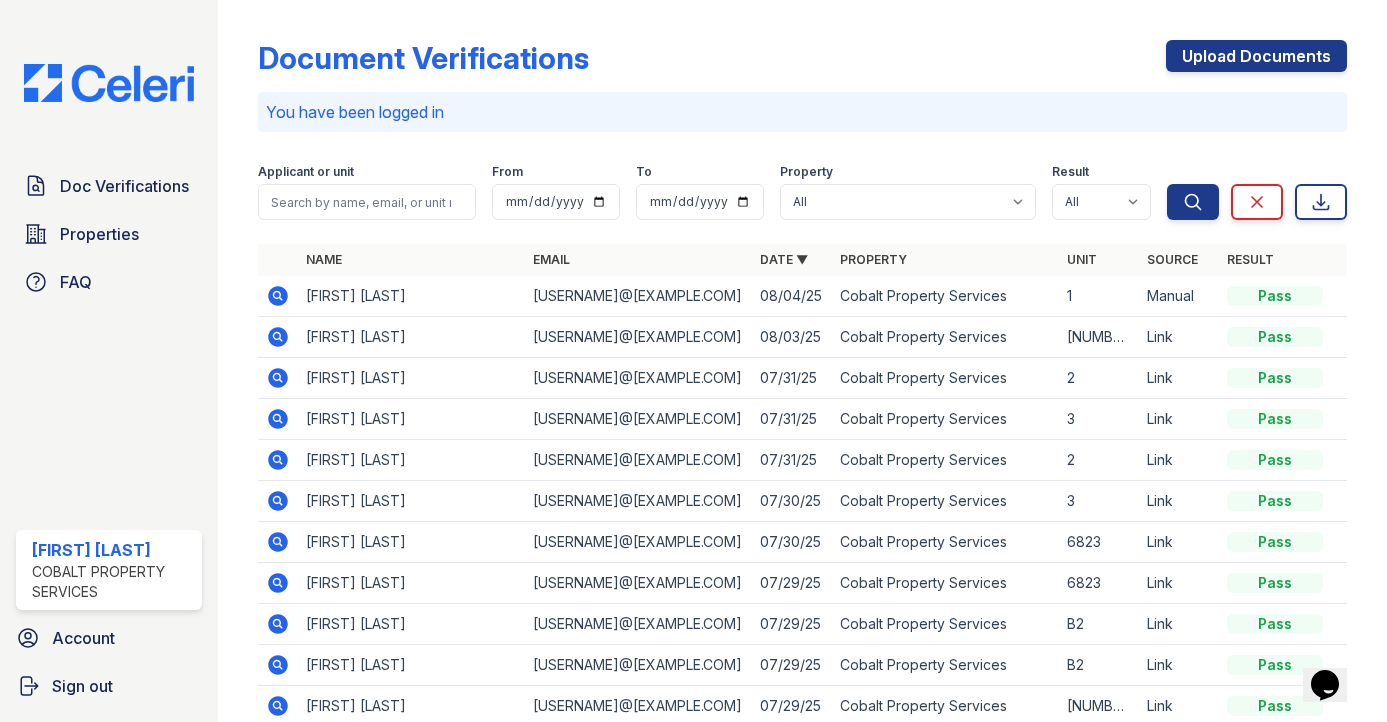 click 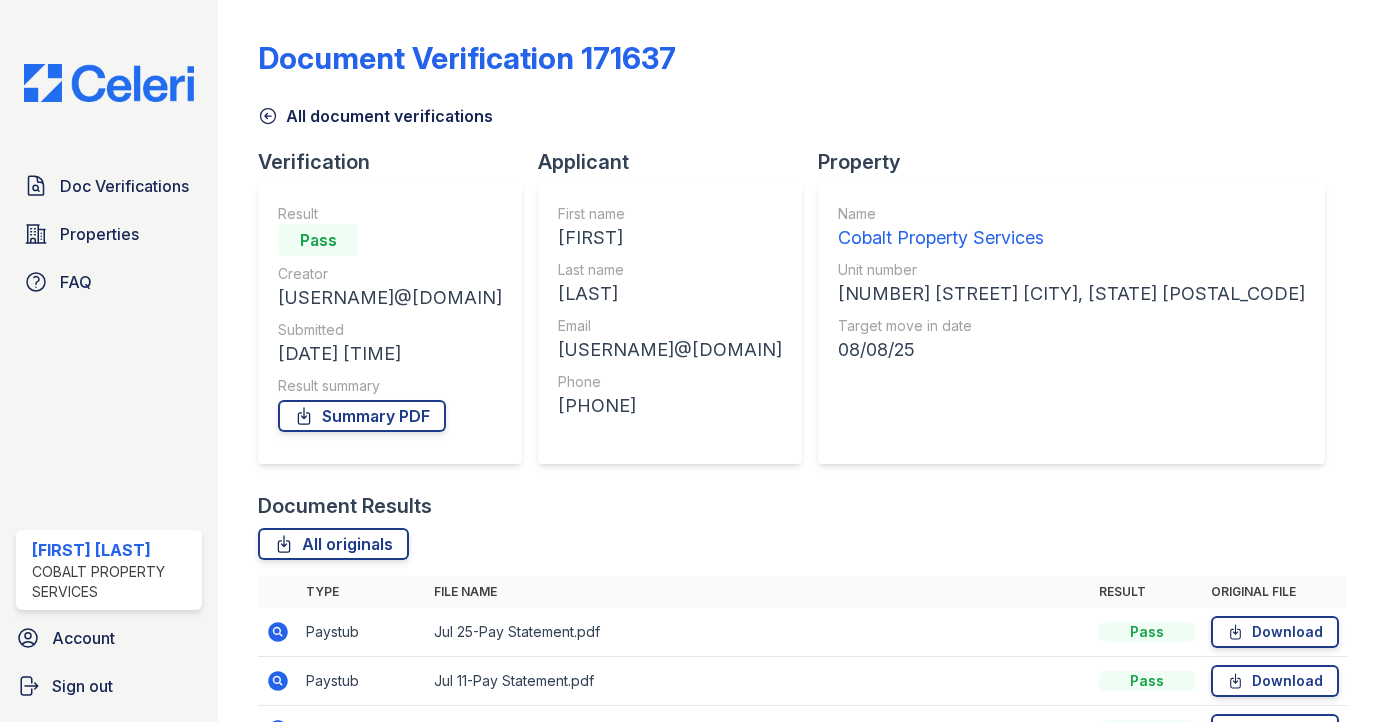 scroll, scrollTop: 0, scrollLeft: 0, axis: both 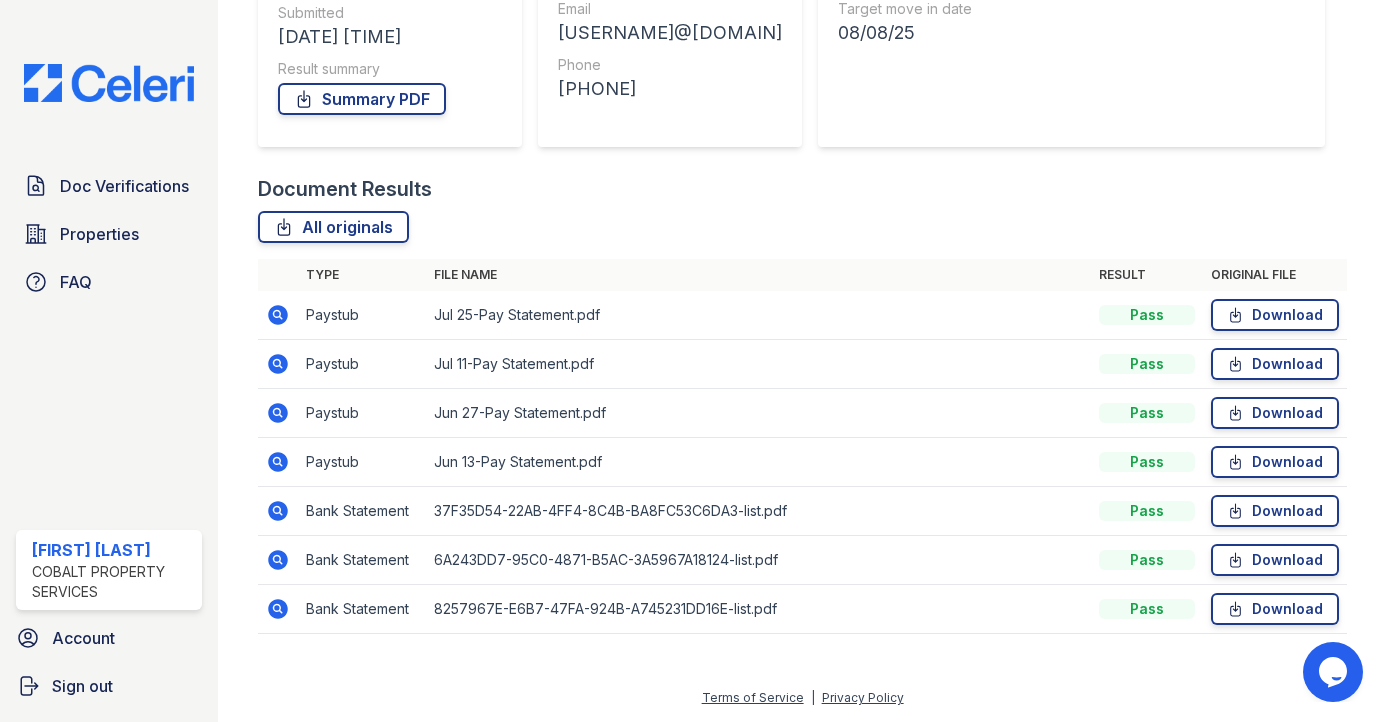click 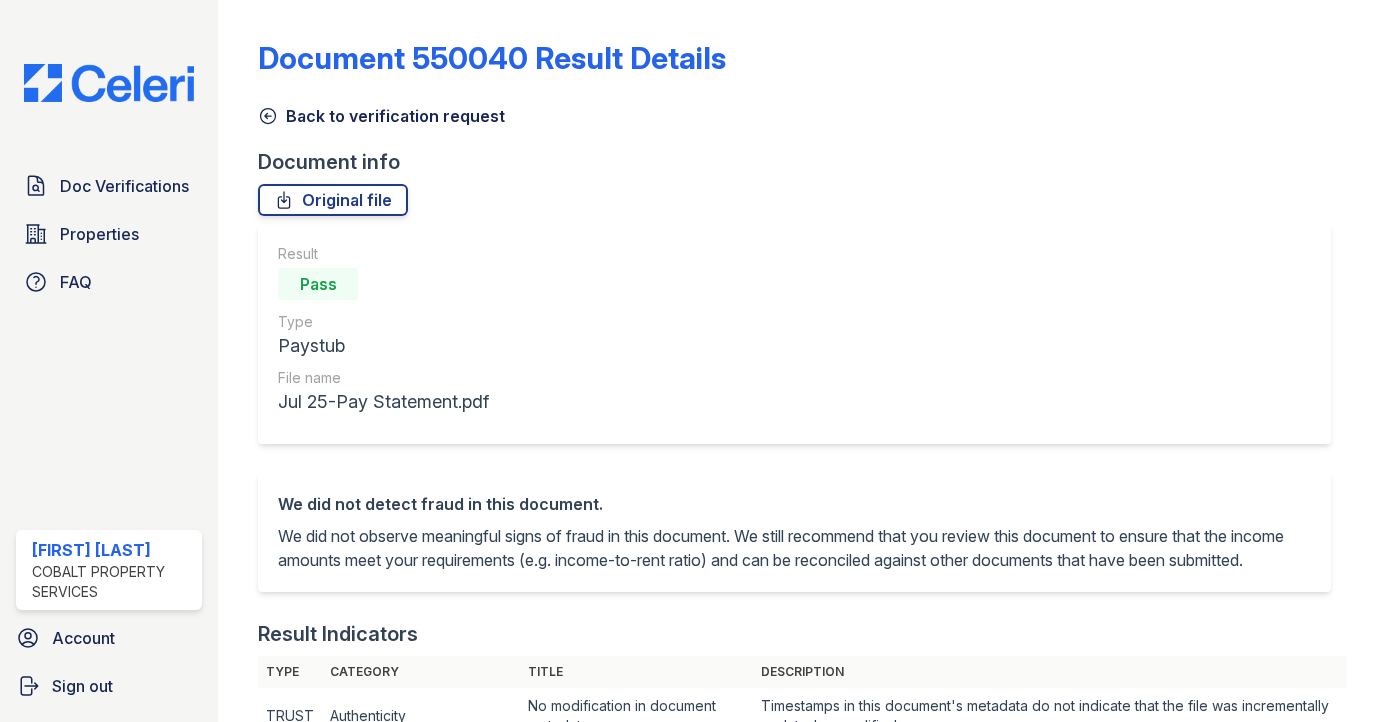 scroll, scrollTop: 0, scrollLeft: 0, axis: both 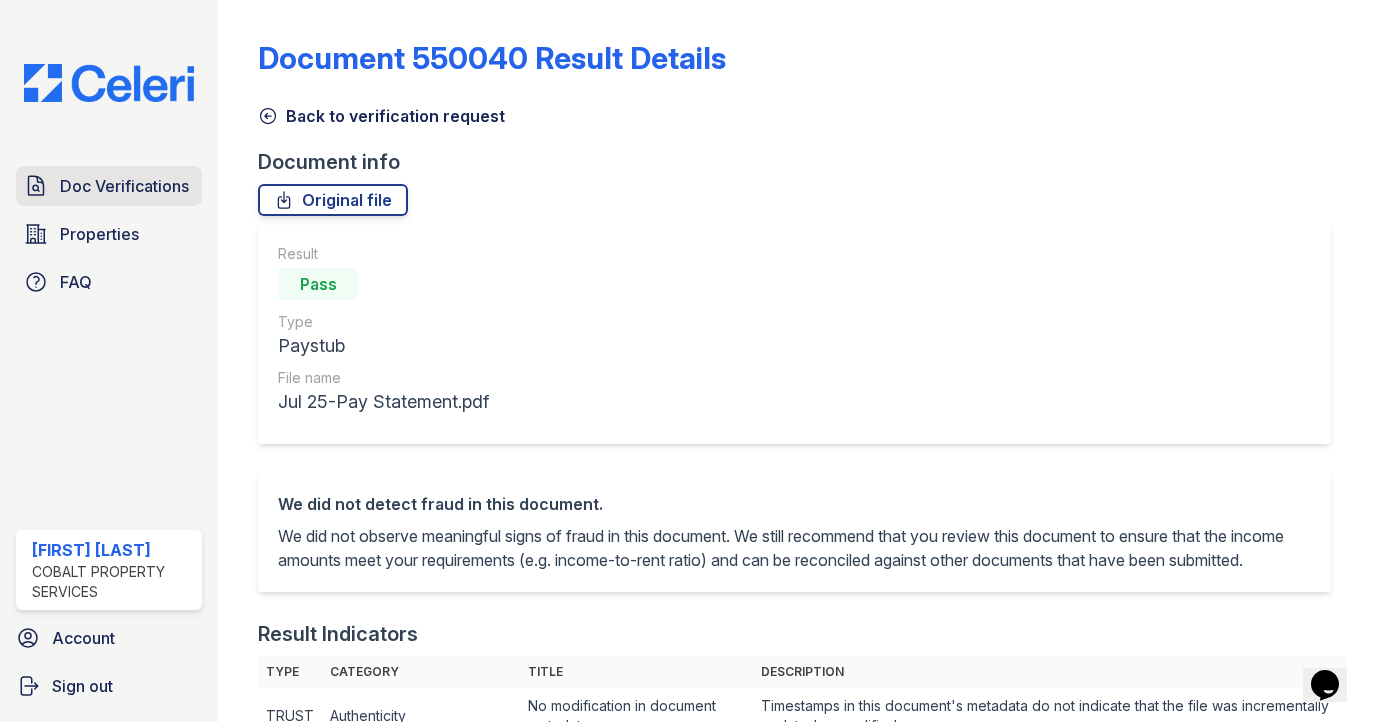 click on "Doc Verifications" at bounding box center (124, 186) 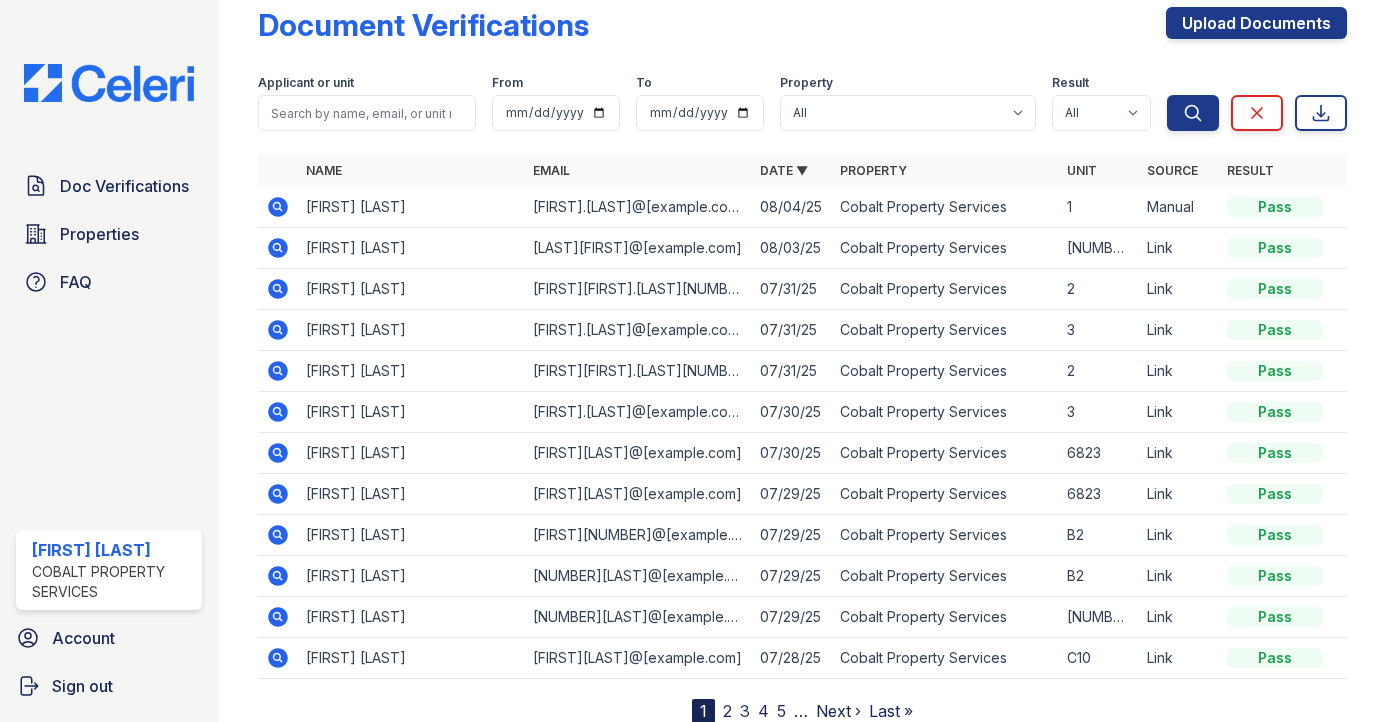 scroll, scrollTop: 0, scrollLeft: 0, axis: both 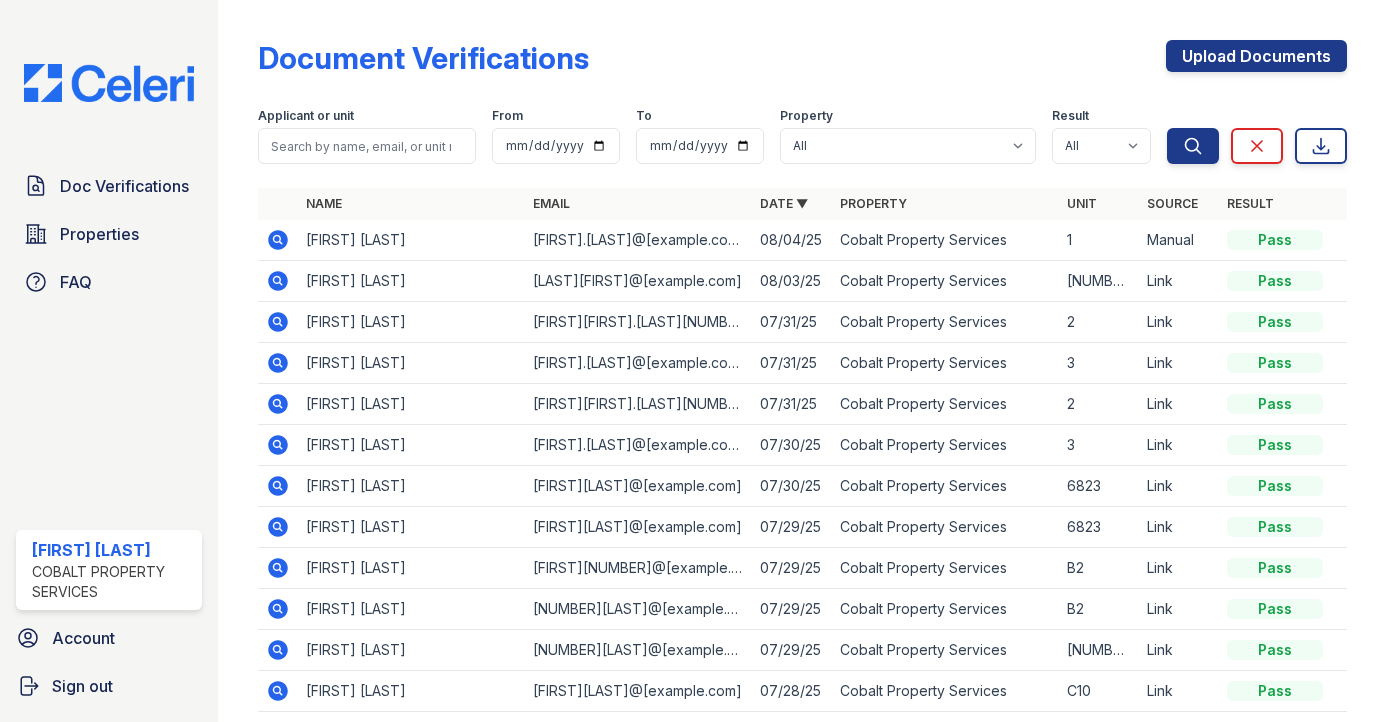 click 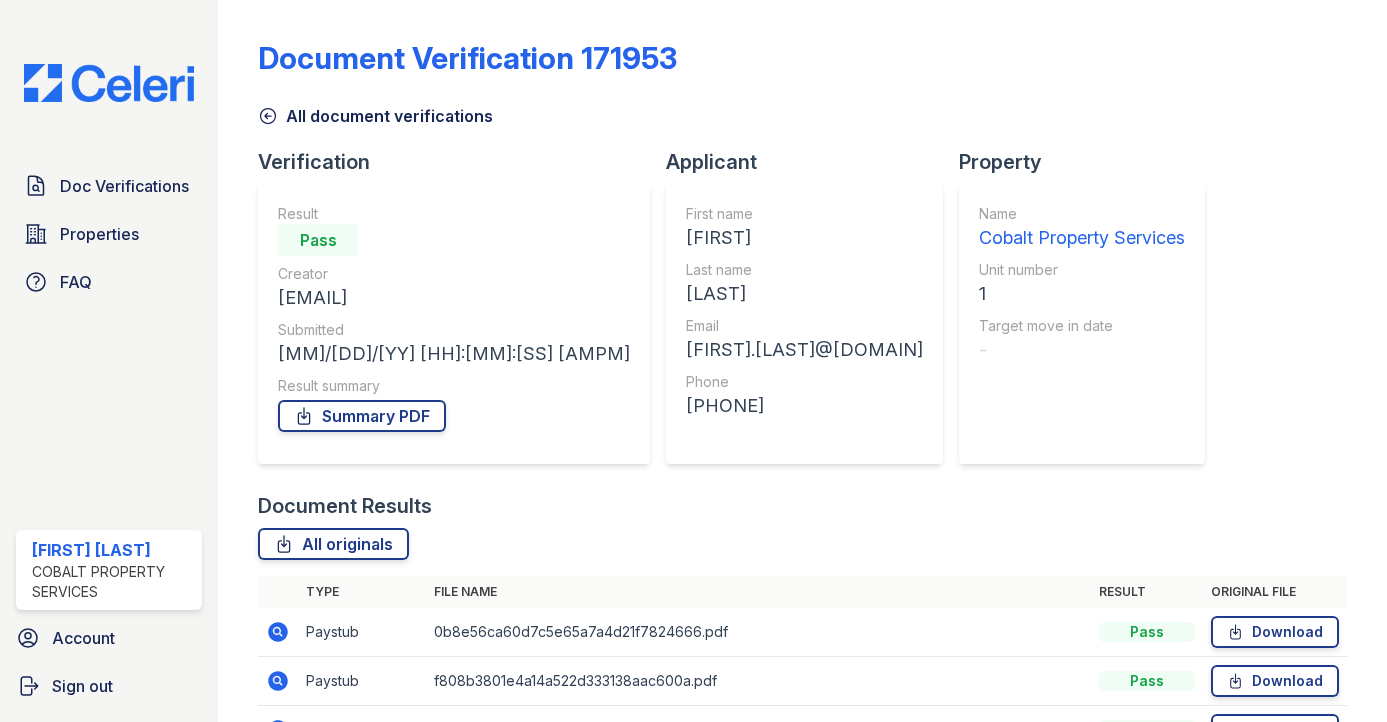 scroll, scrollTop: 0, scrollLeft: 0, axis: both 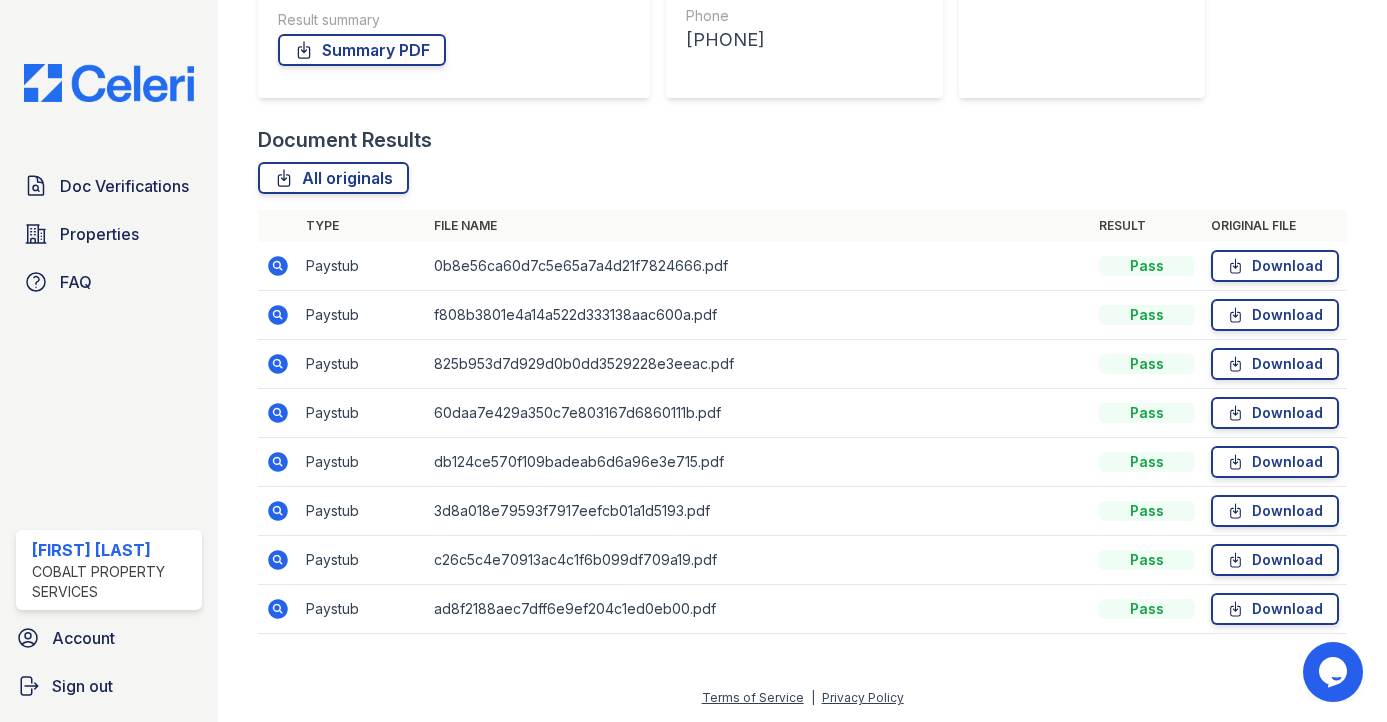 click 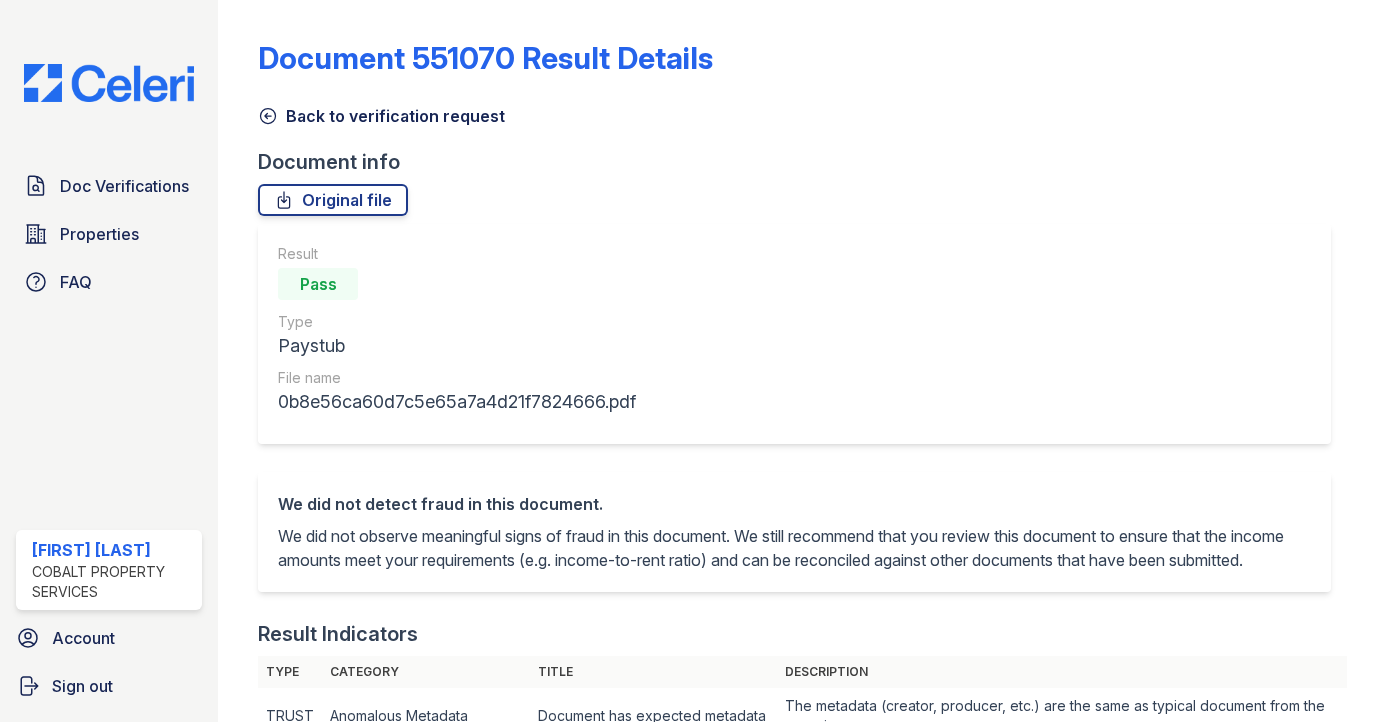 scroll, scrollTop: 0, scrollLeft: 0, axis: both 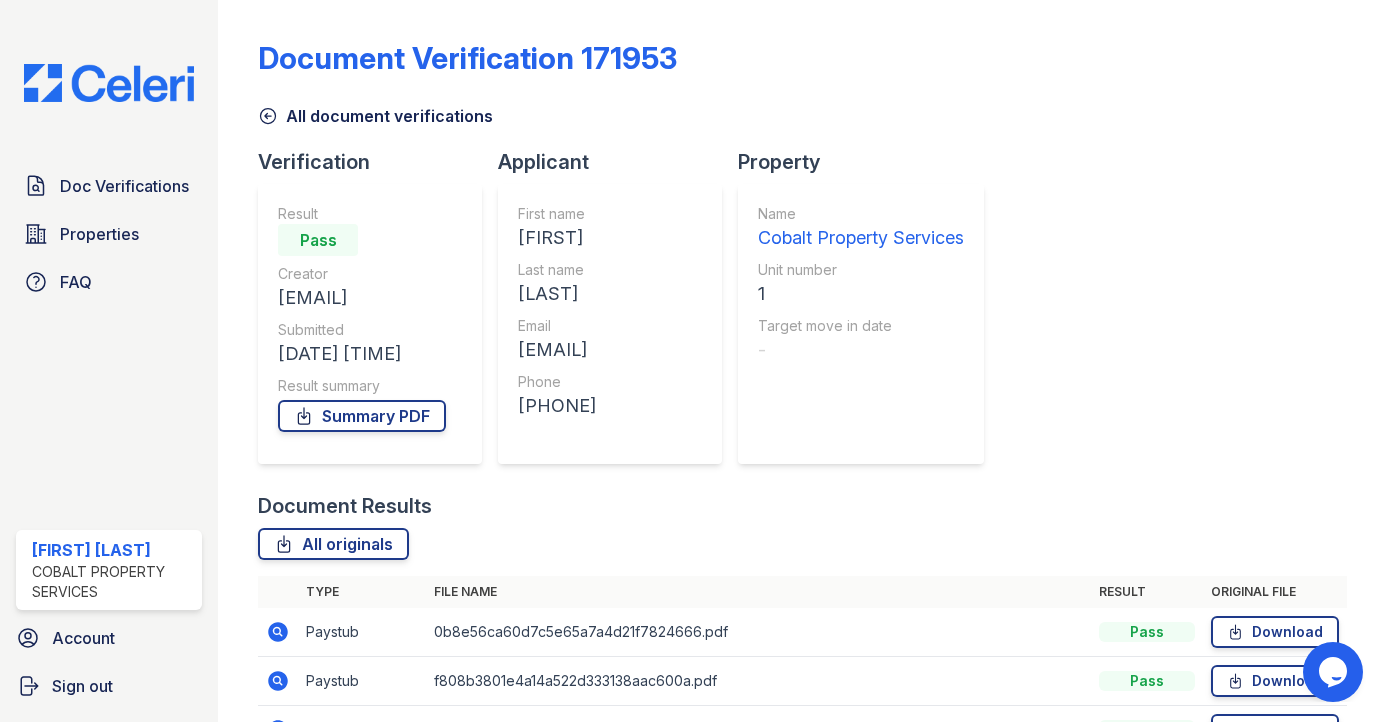 click 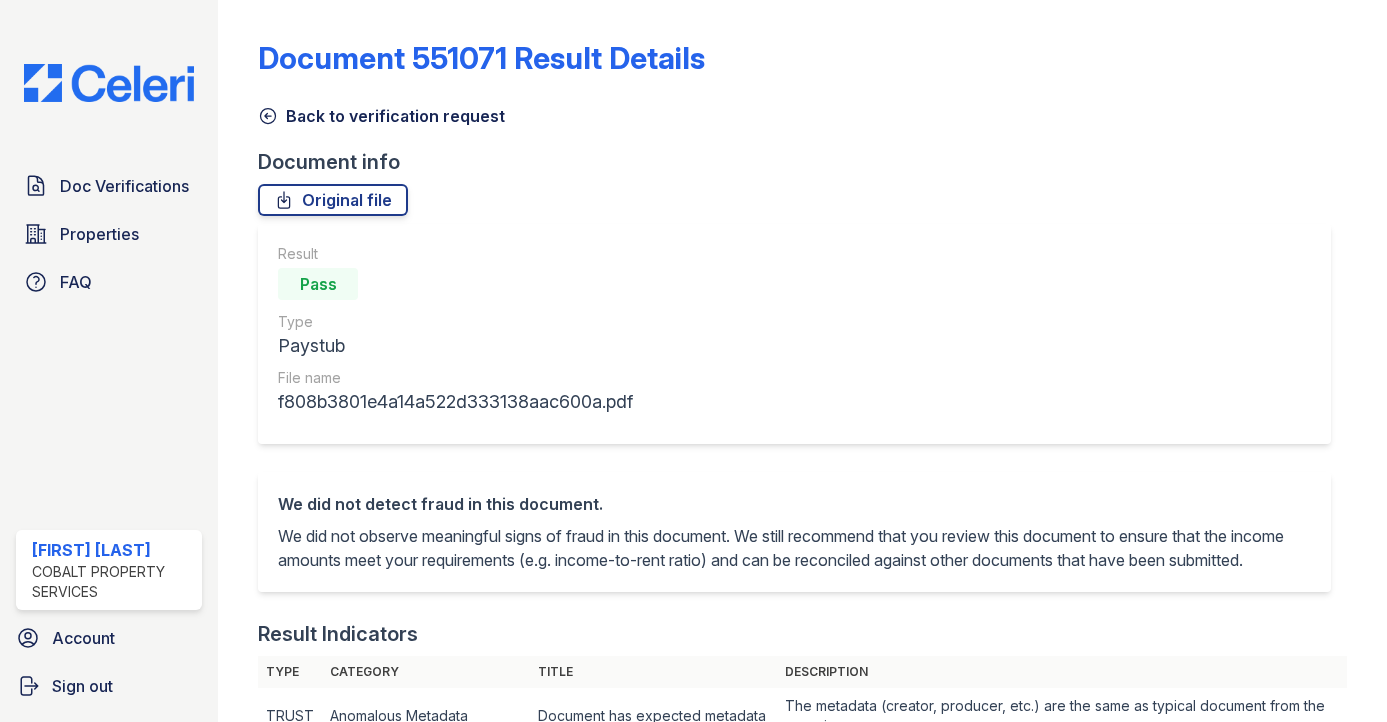 scroll, scrollTop: 0, scrollLeft: 0, axis: both 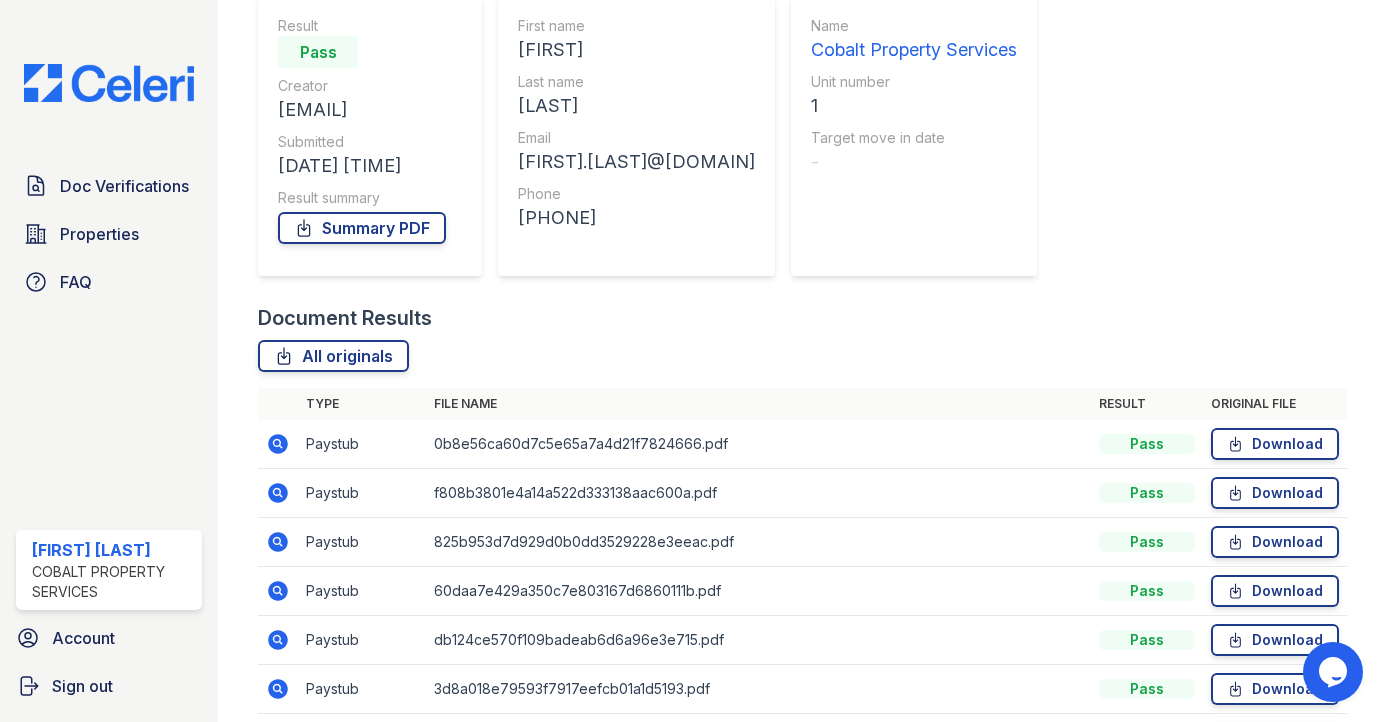 click 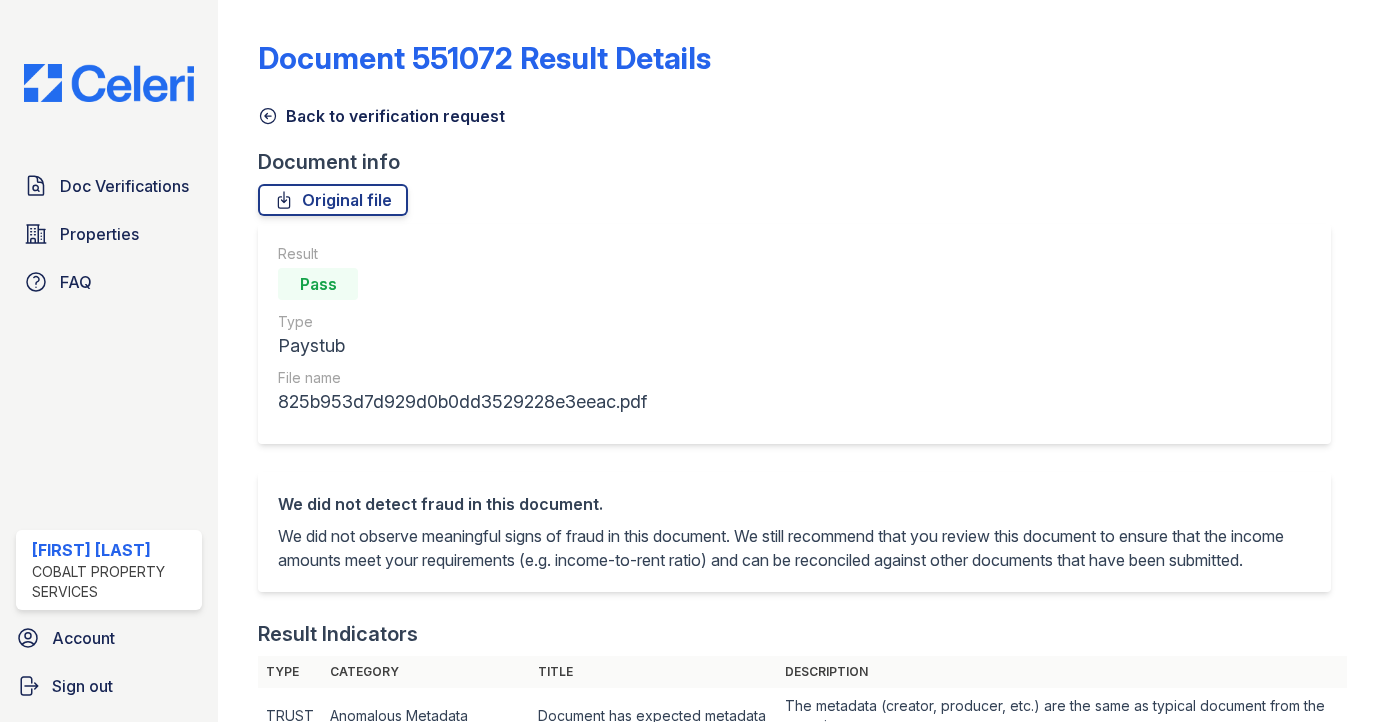 scroll, scrollTop: 0, scrollLeft: 0, axis: both 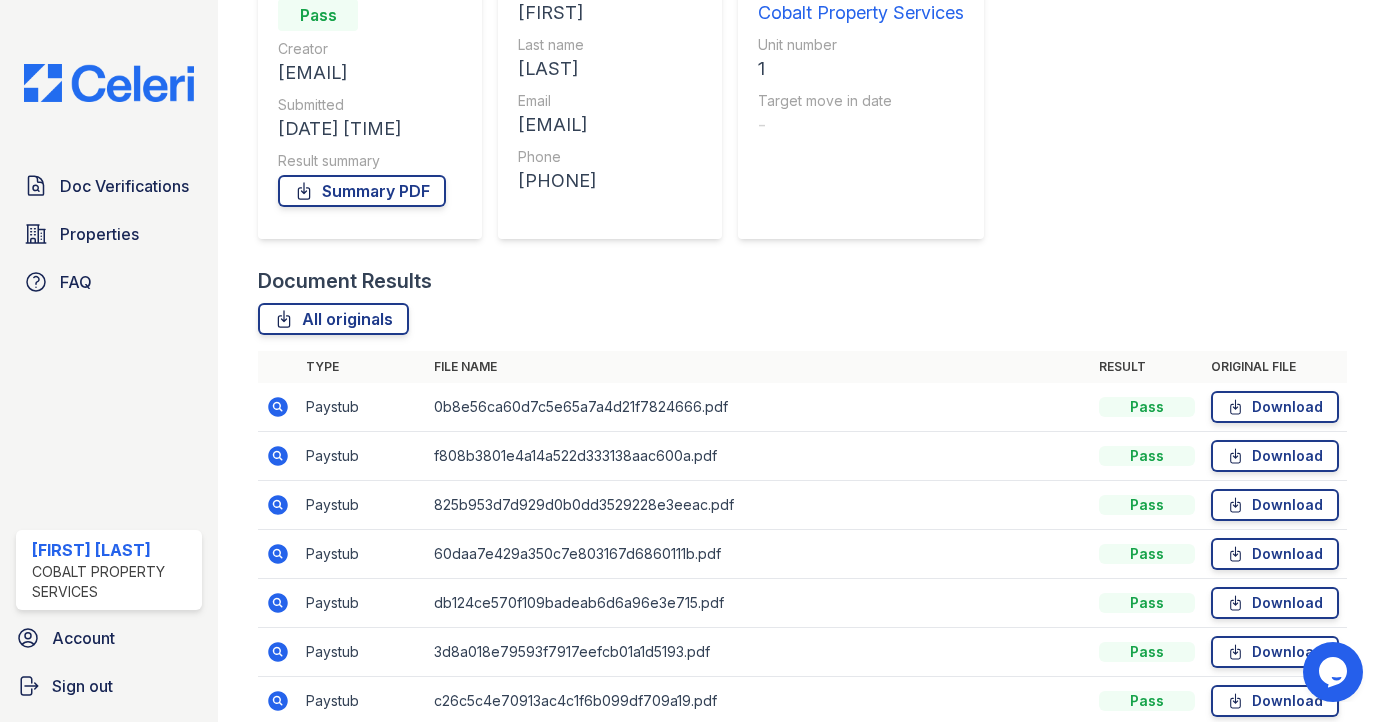 click 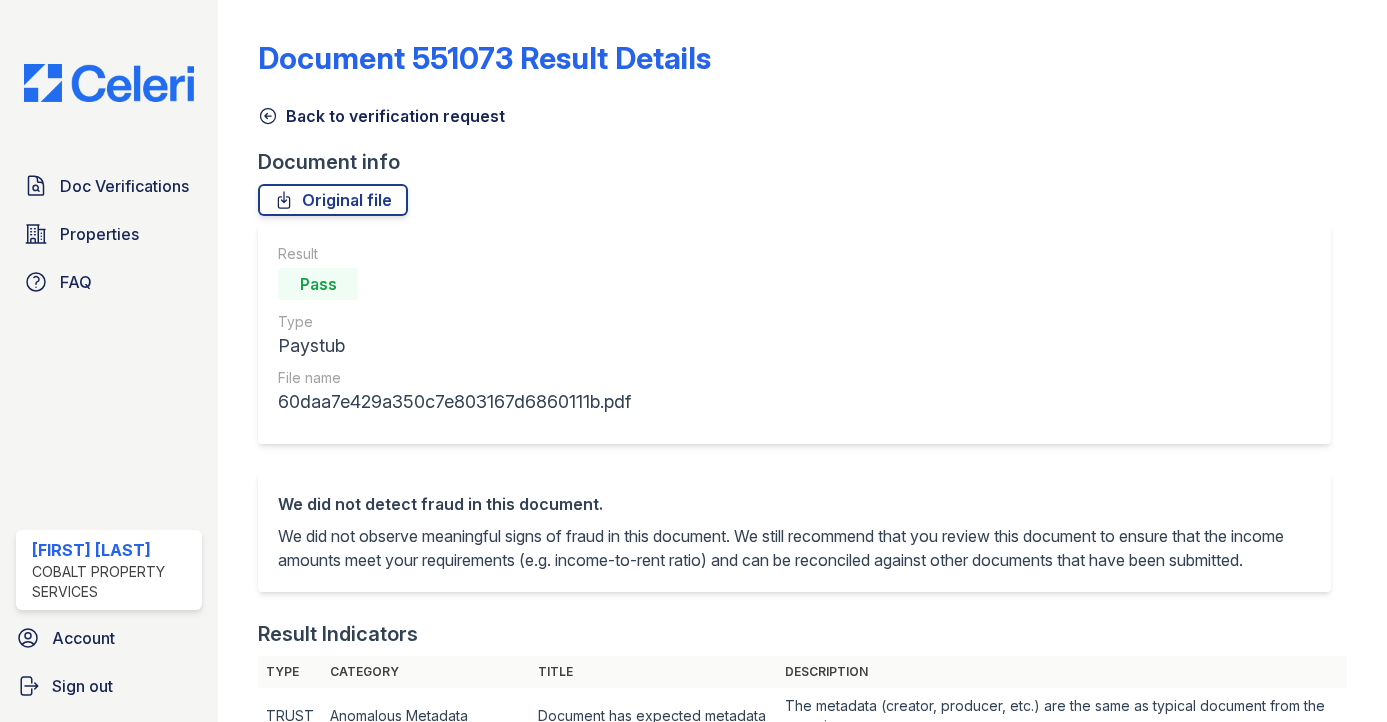 scroll, scrollTop: 0, scrollLeft: 0, axis: both 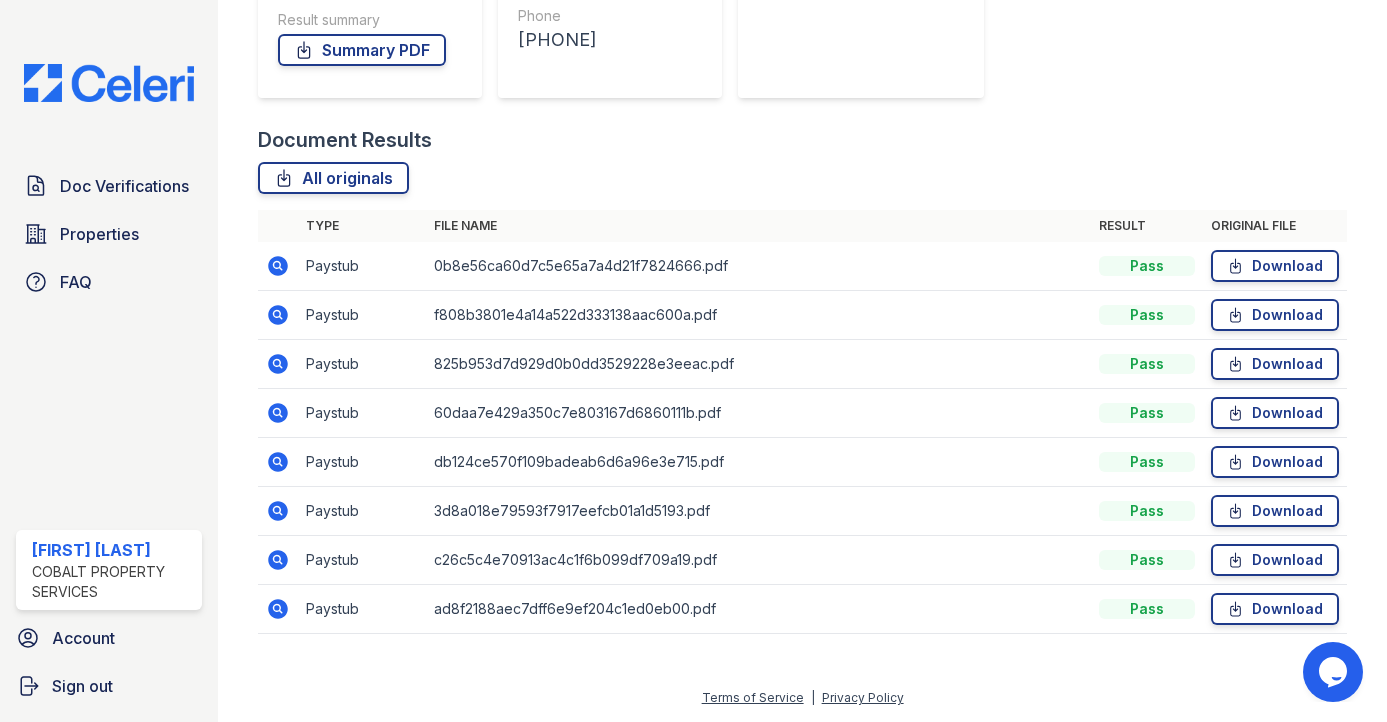 click 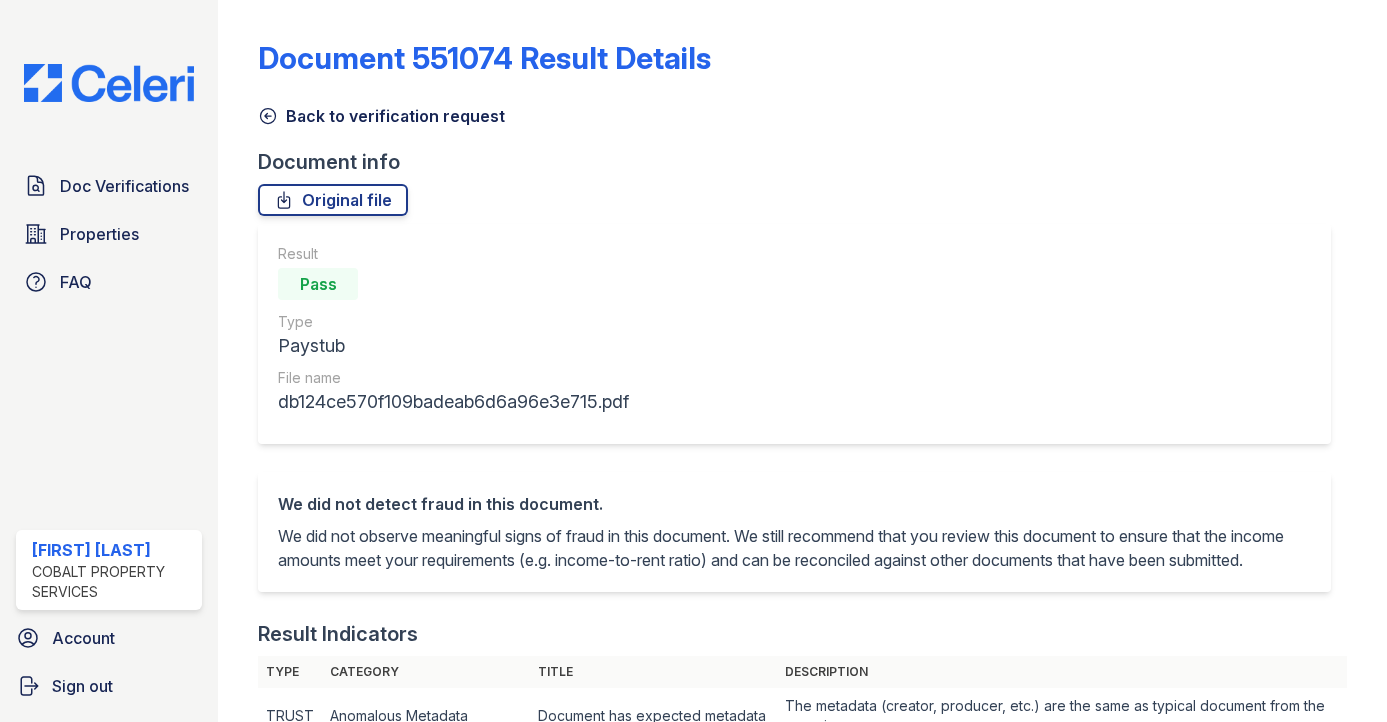 scroll, scrollTop: 0, scrollLeft: 0, axis: both 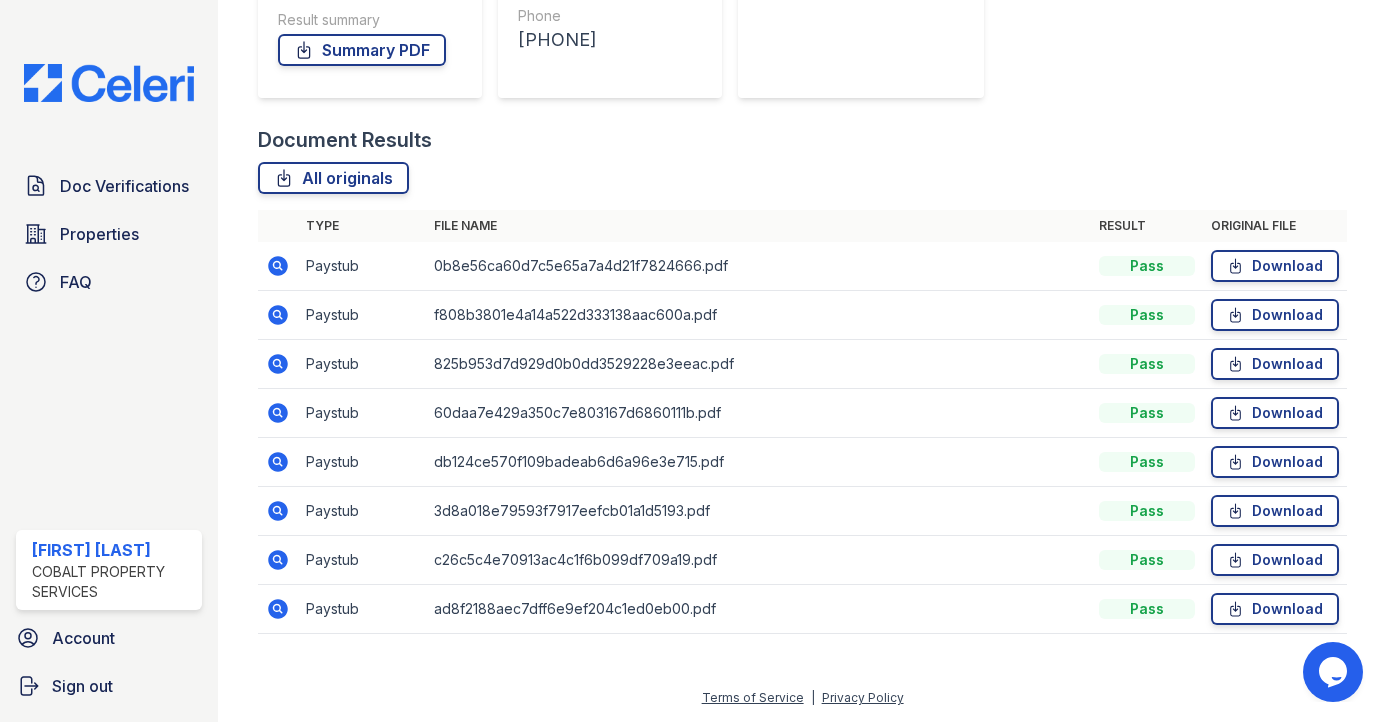 click 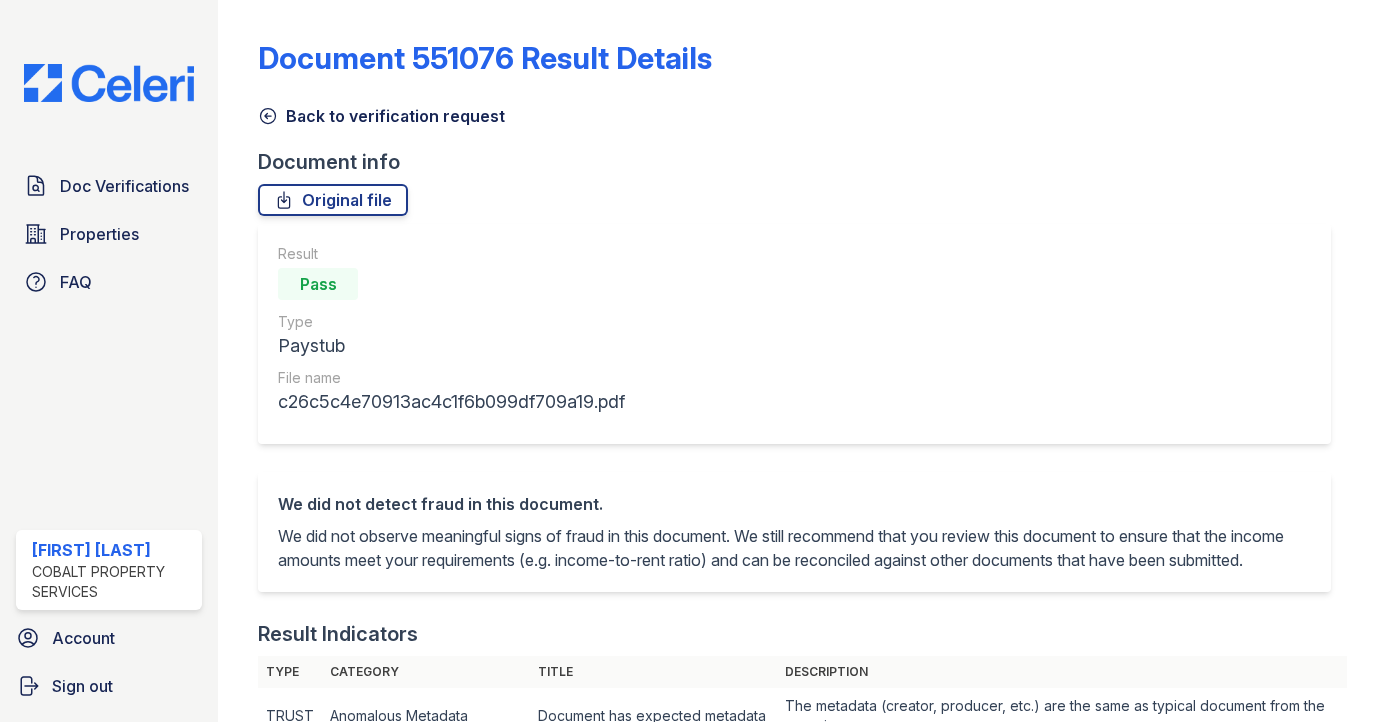 scroll, scrollTop: 0, scrollLeft: 0, axis: both 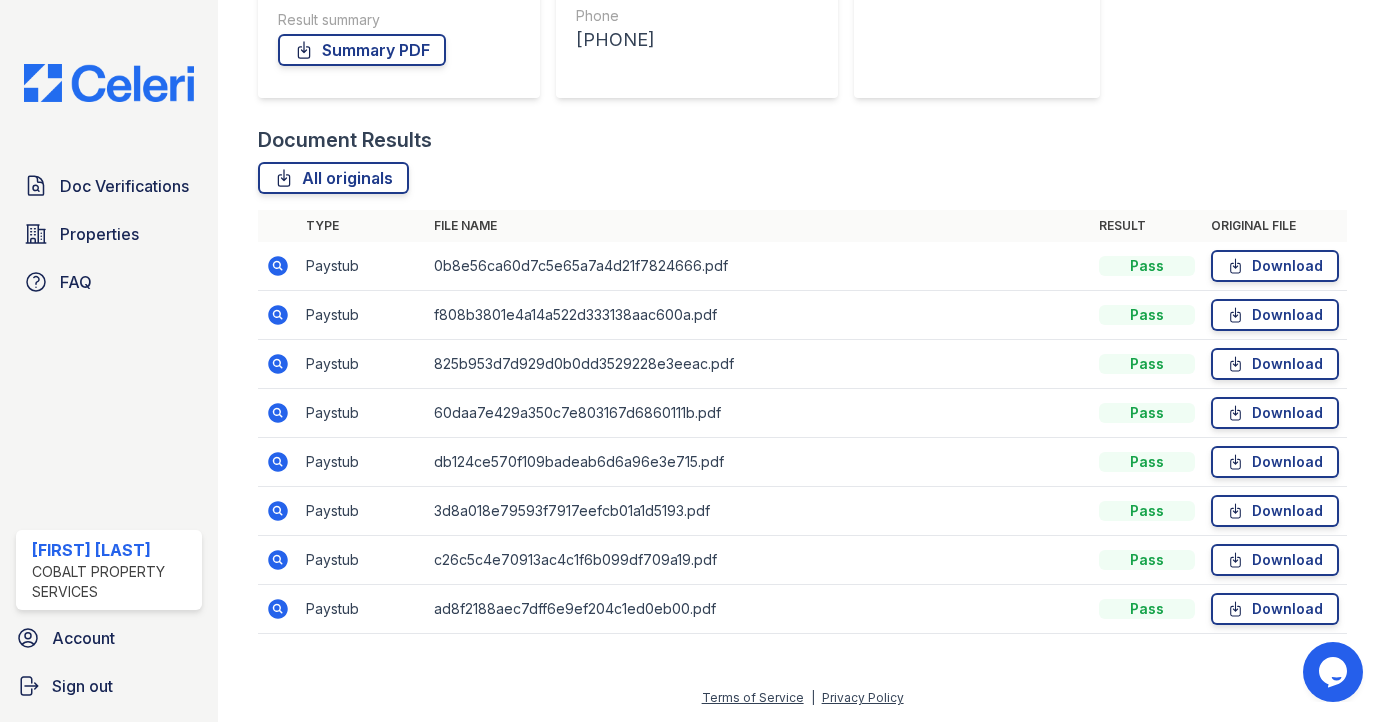 click 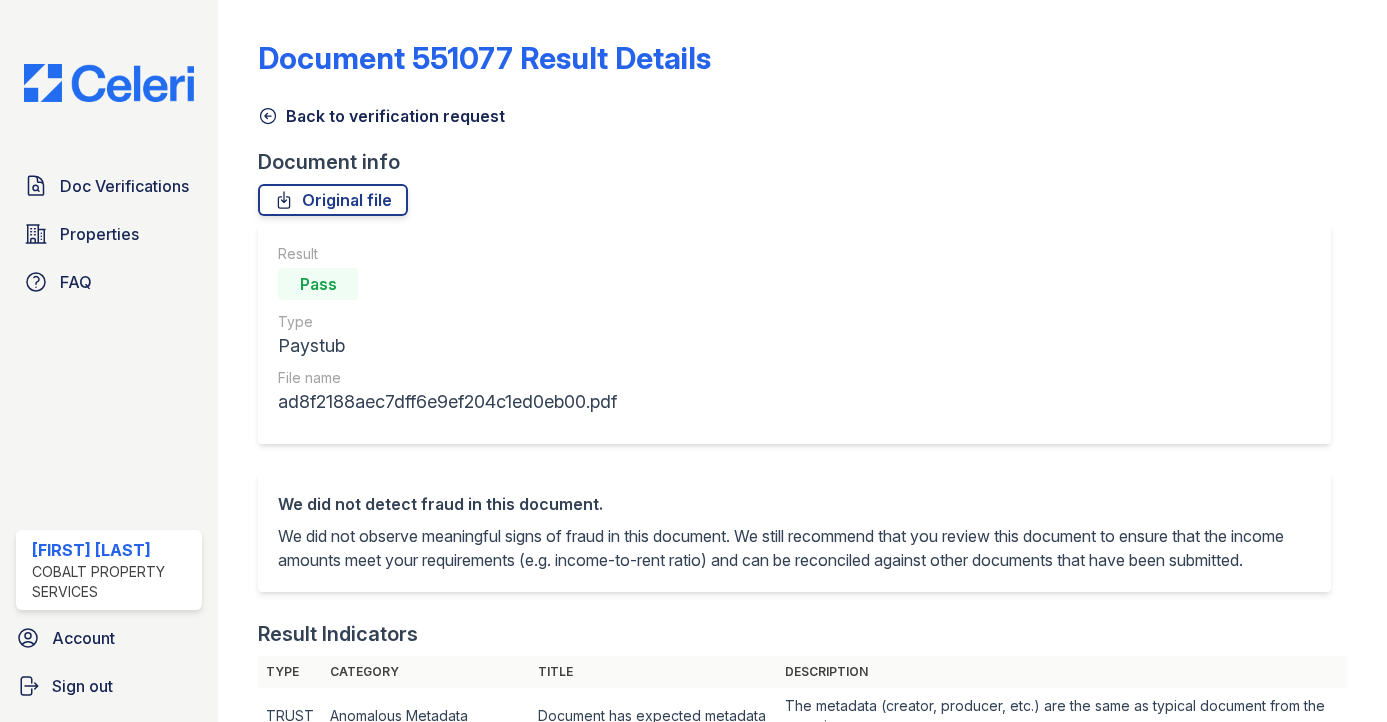 scroll, scrollTop: 0, scrollLeft: 0, axis: both 